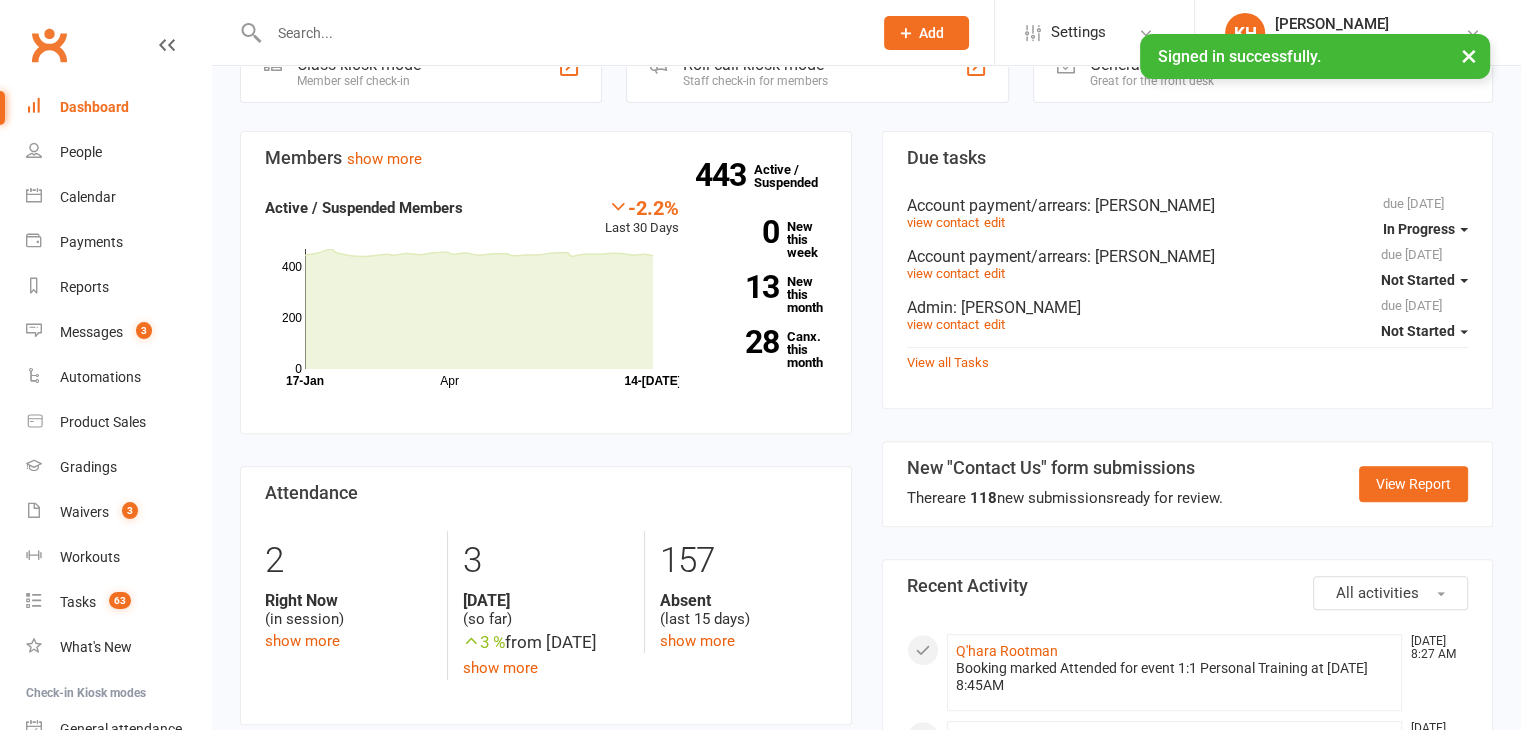 scroll, scrollTop: 0, scrollLeft: 0, axis: both 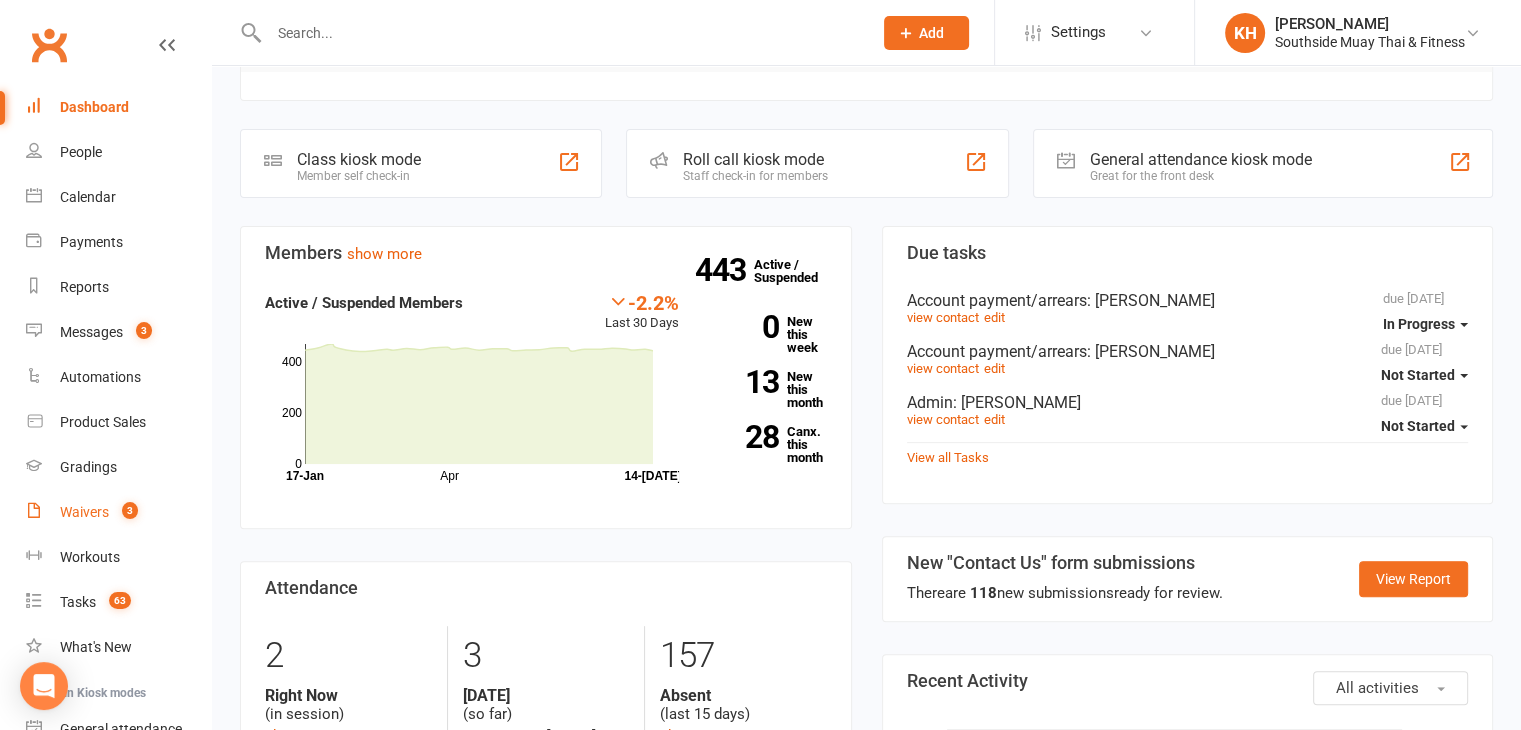 click on "Waivers" at bounding box center (84, 512) 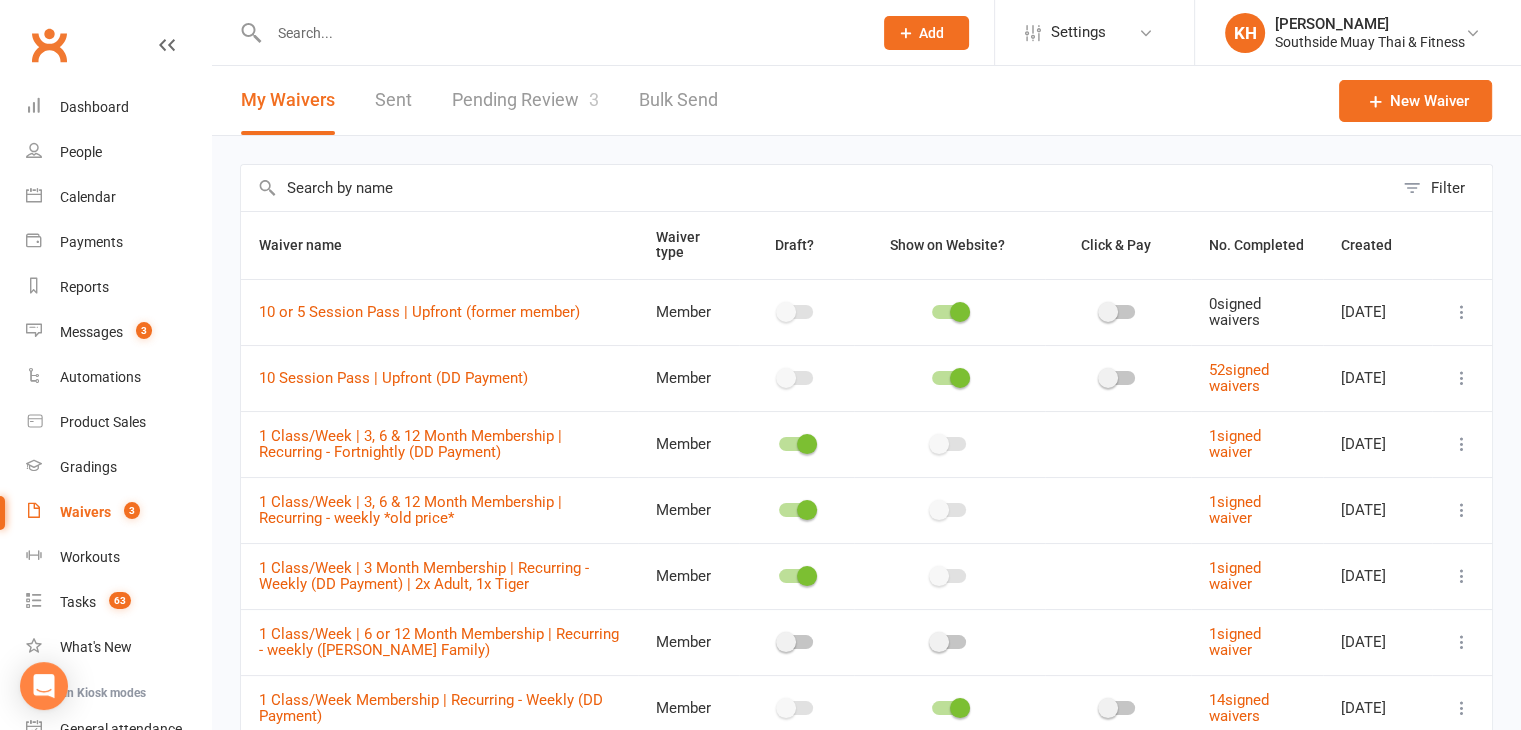 click on "Pending Review 3" at bounding box center (525, 100) 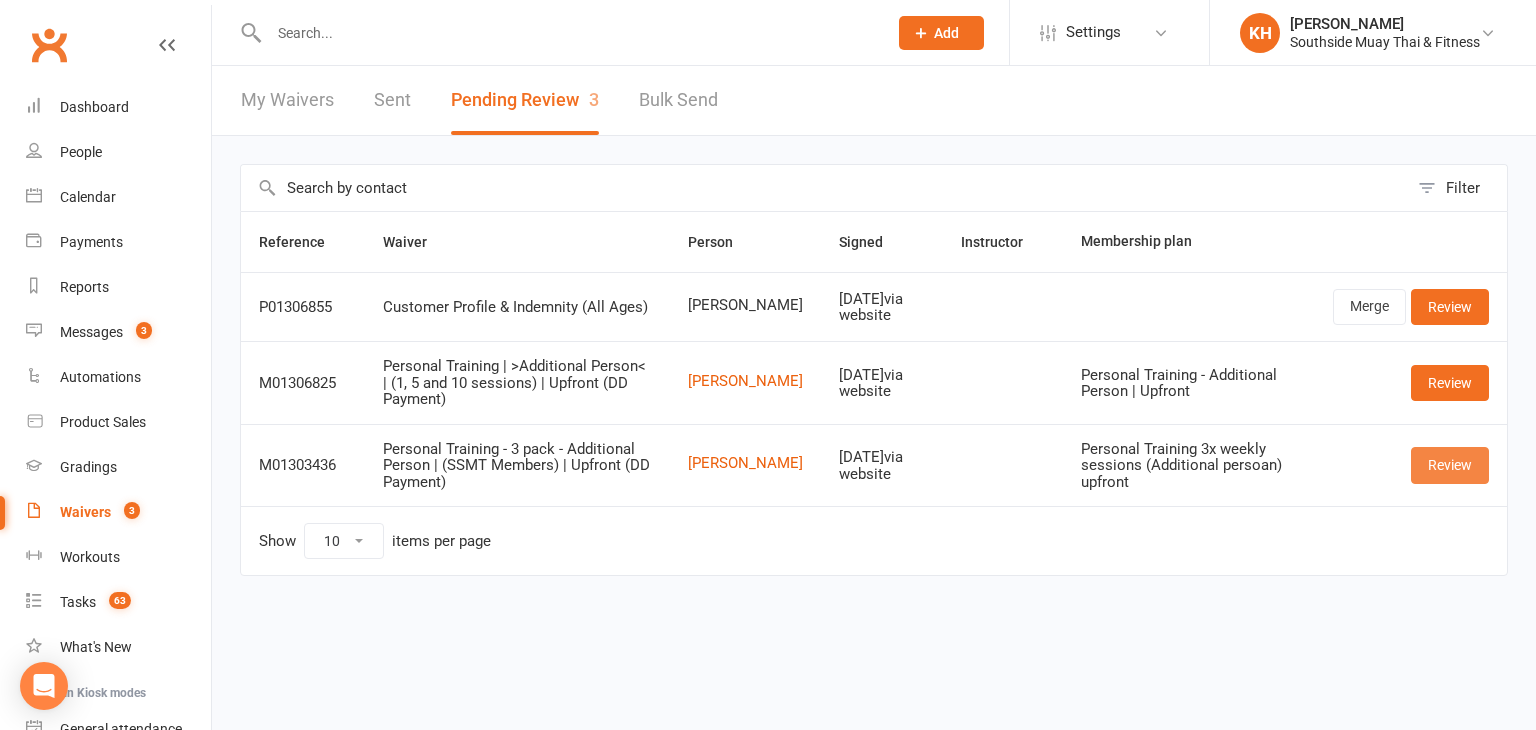 click on "Review" at bounding box center [1450, 465] 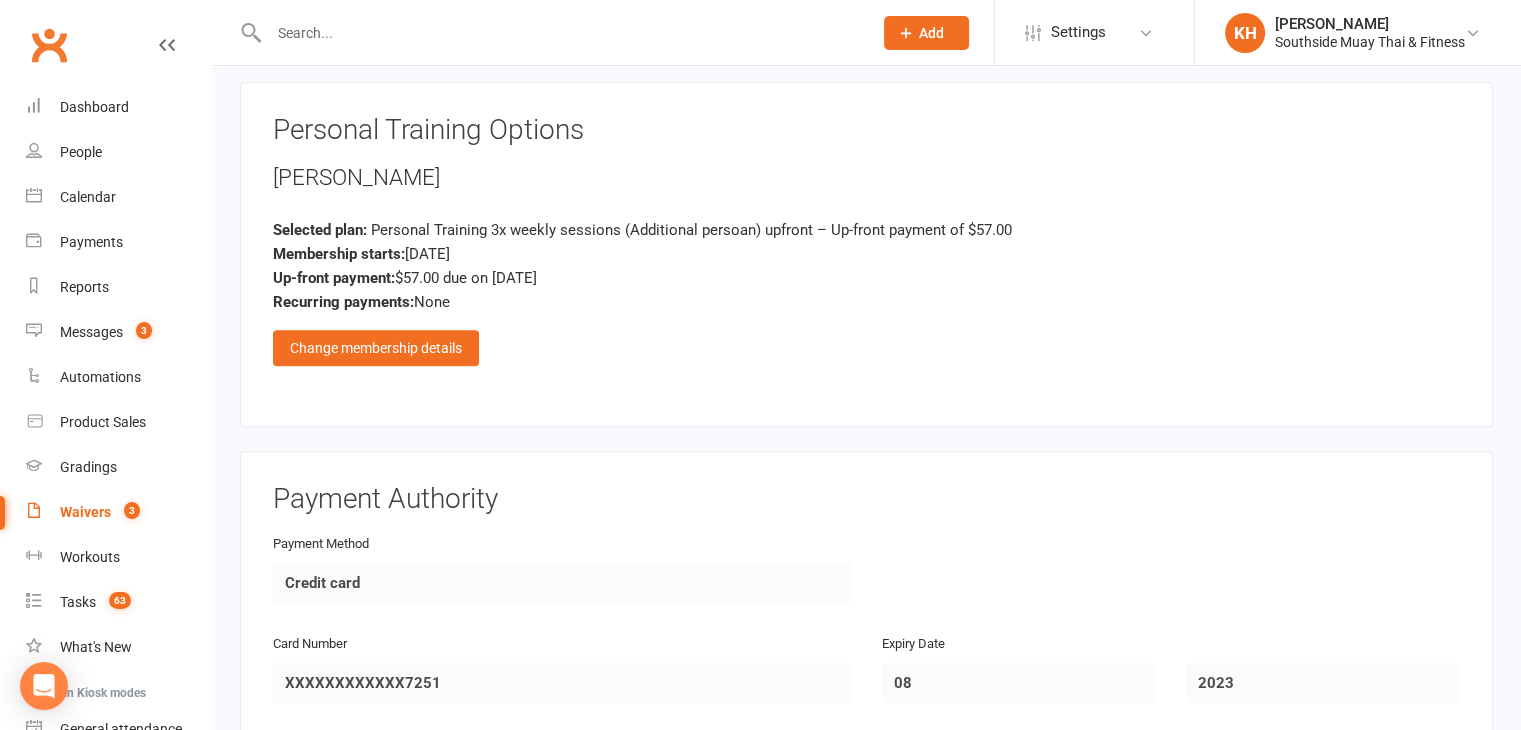 scroll, scrollTop: 1977, scrollLeft: 0, axis: vertical 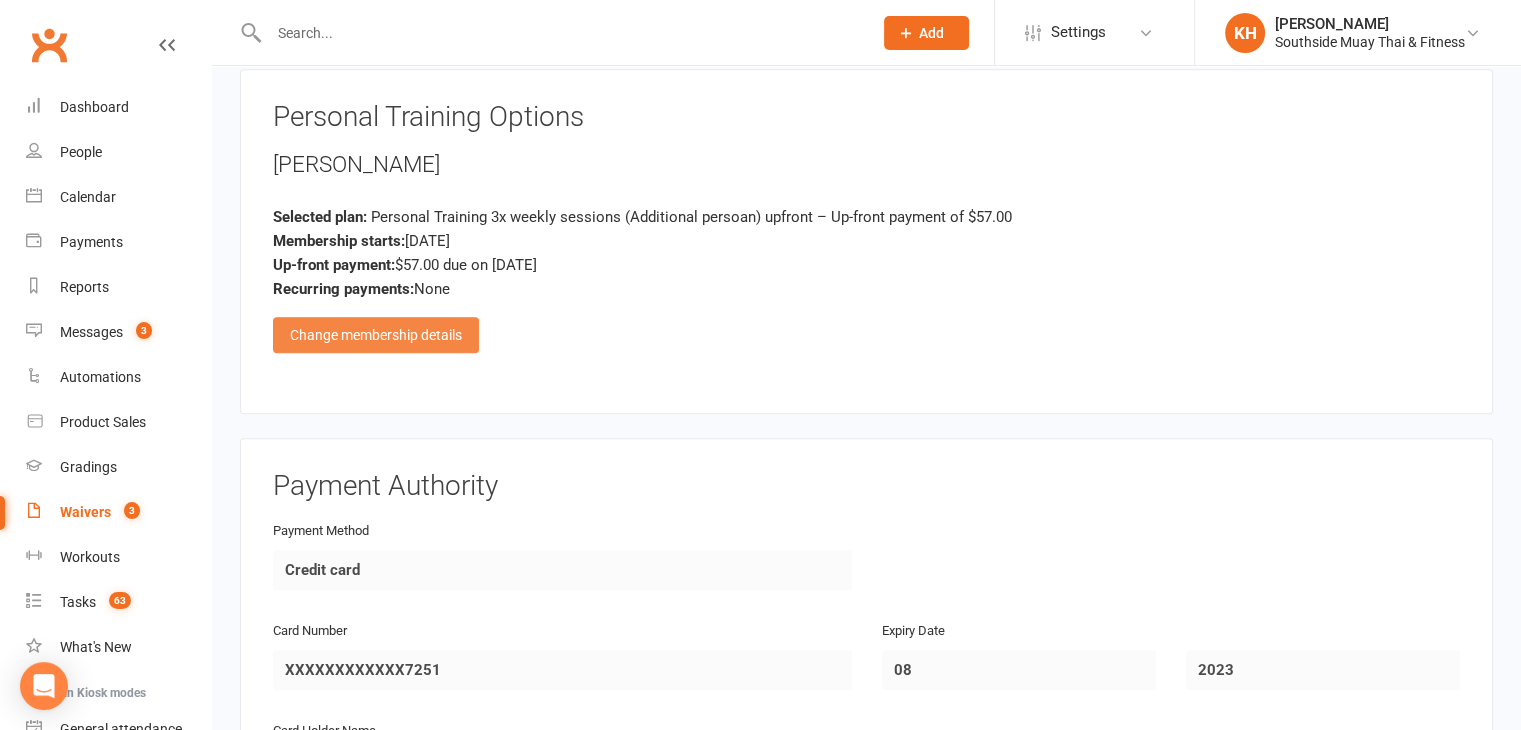 click on "Change membership details" at bounding box center (376, 335) 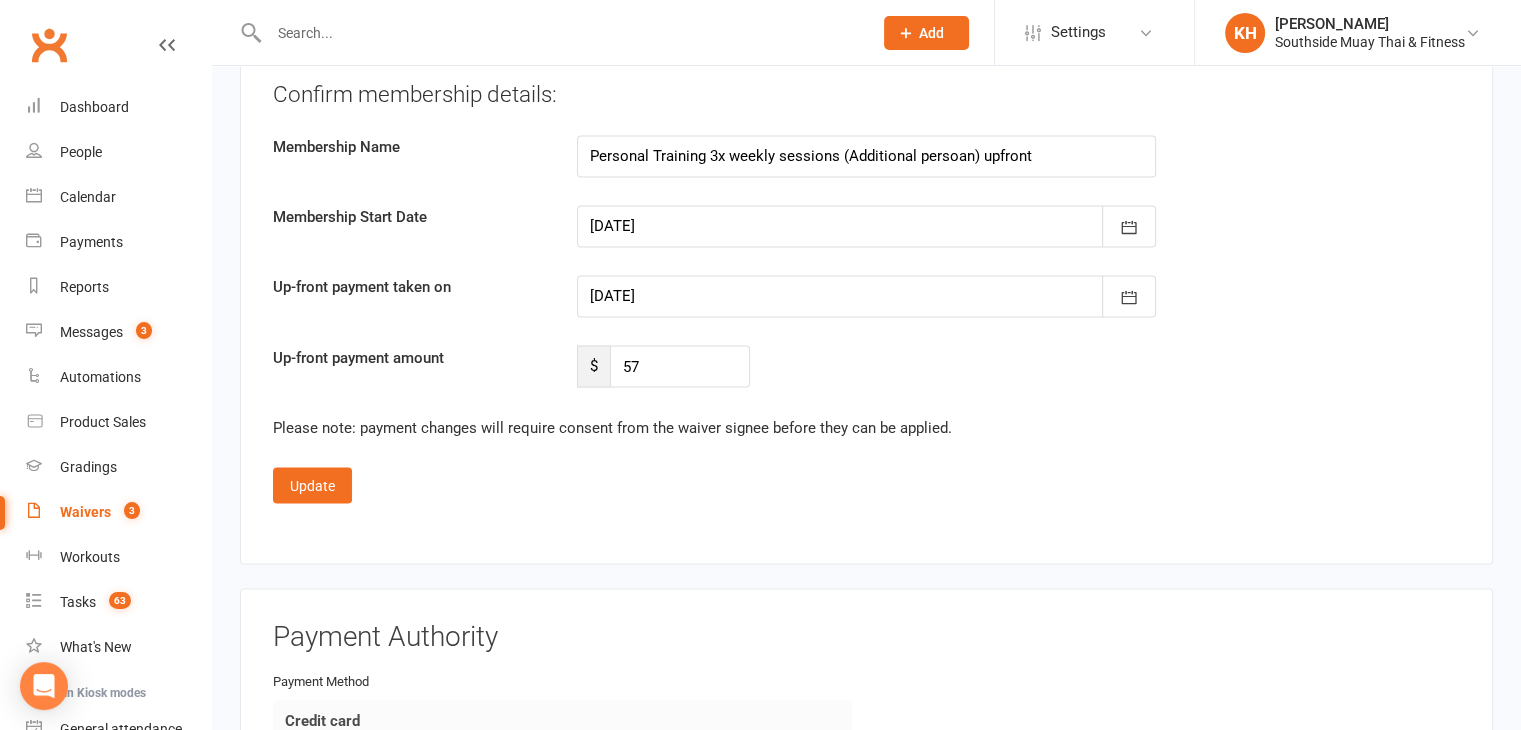 scroll, scrollTop: 11022, scrollLeft: 0, axis: vertical 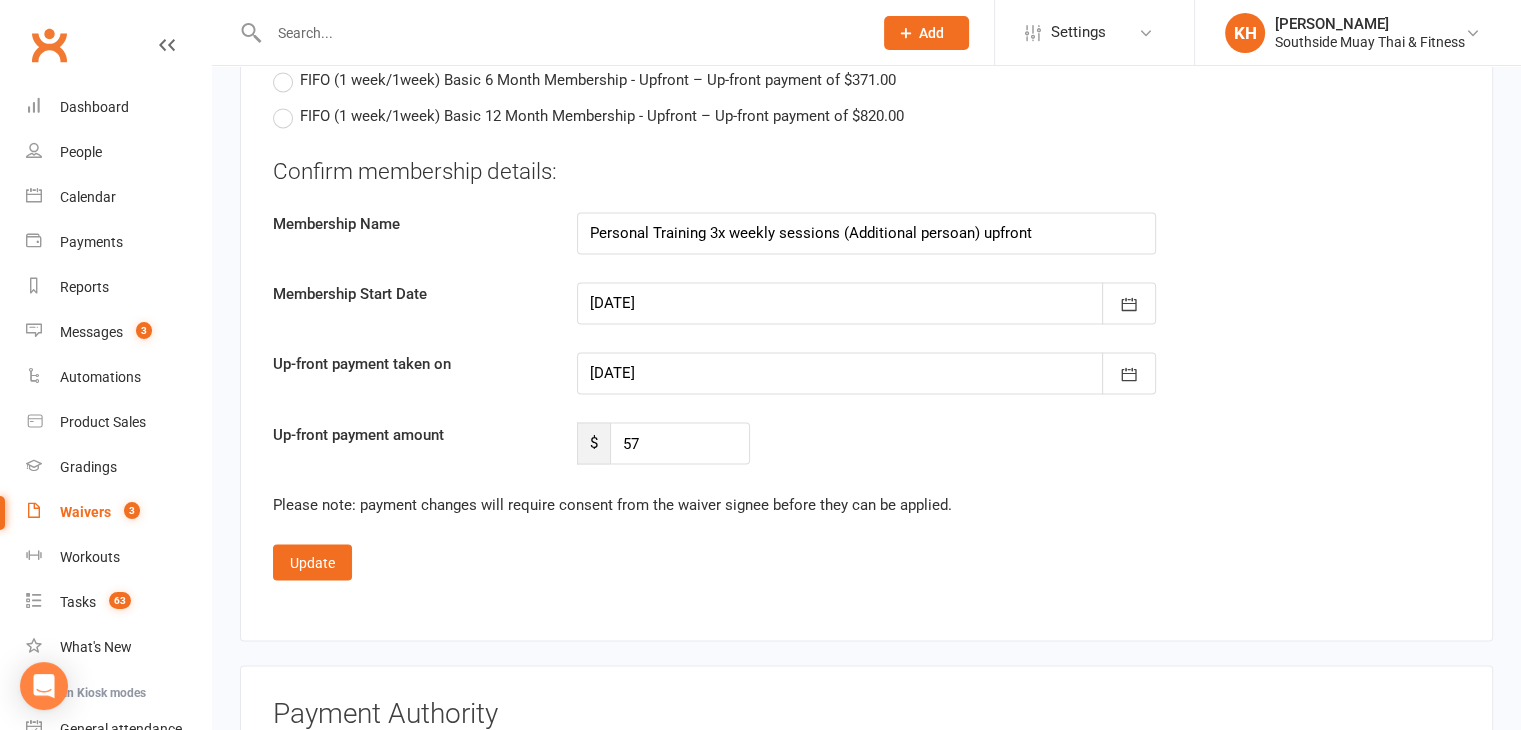 click at bounding box center (866, 303) 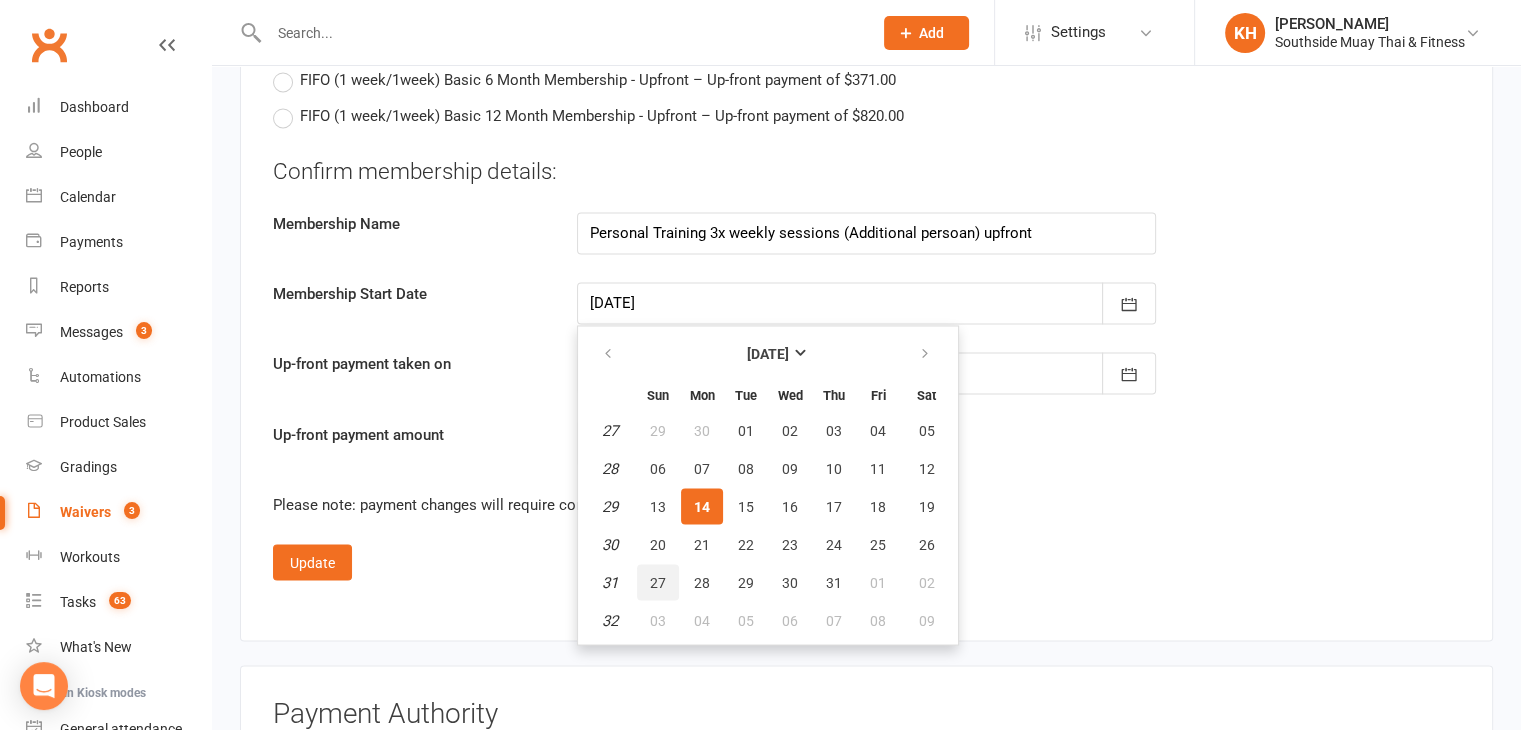 click on "27" at bounding box center (658, 582) 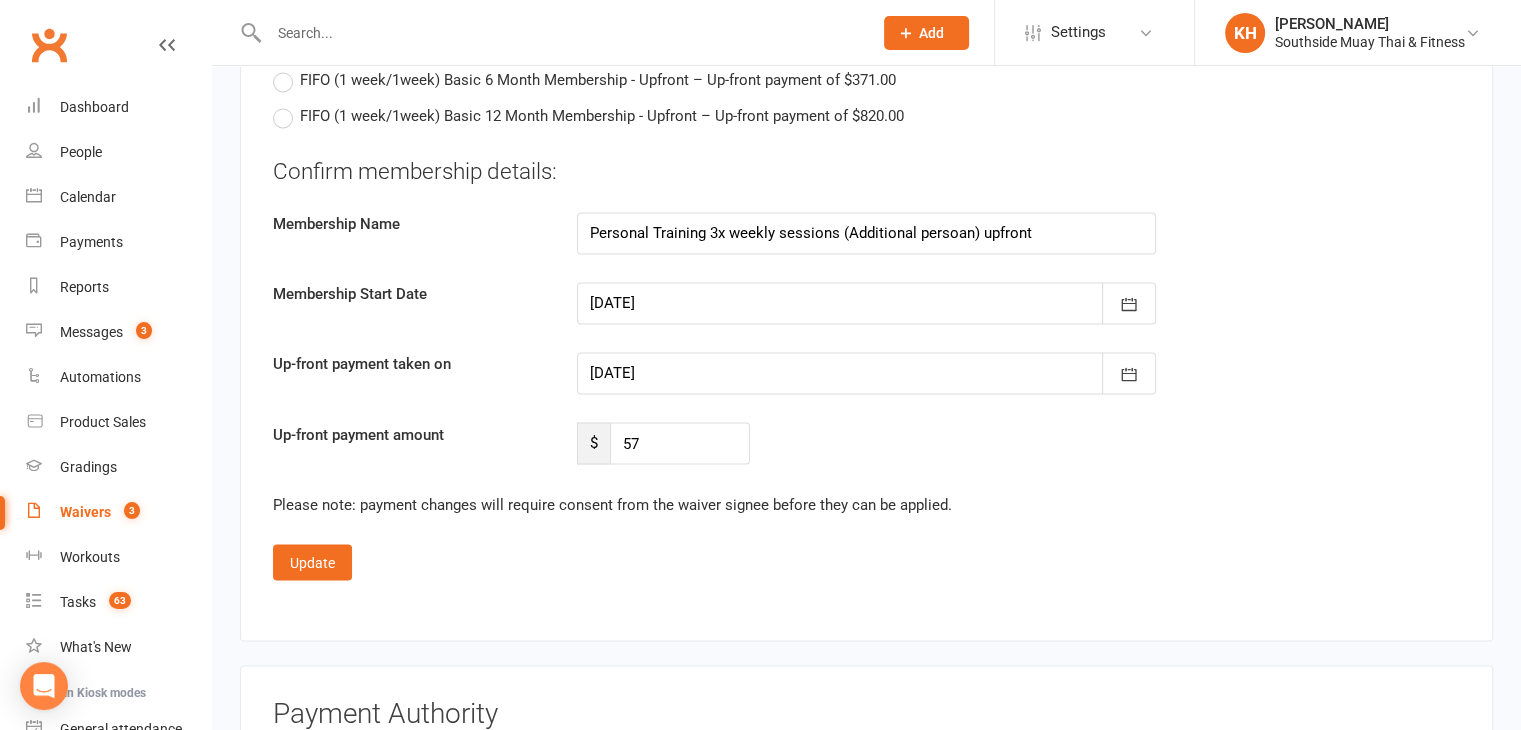 click at bounding box center [866, 373] 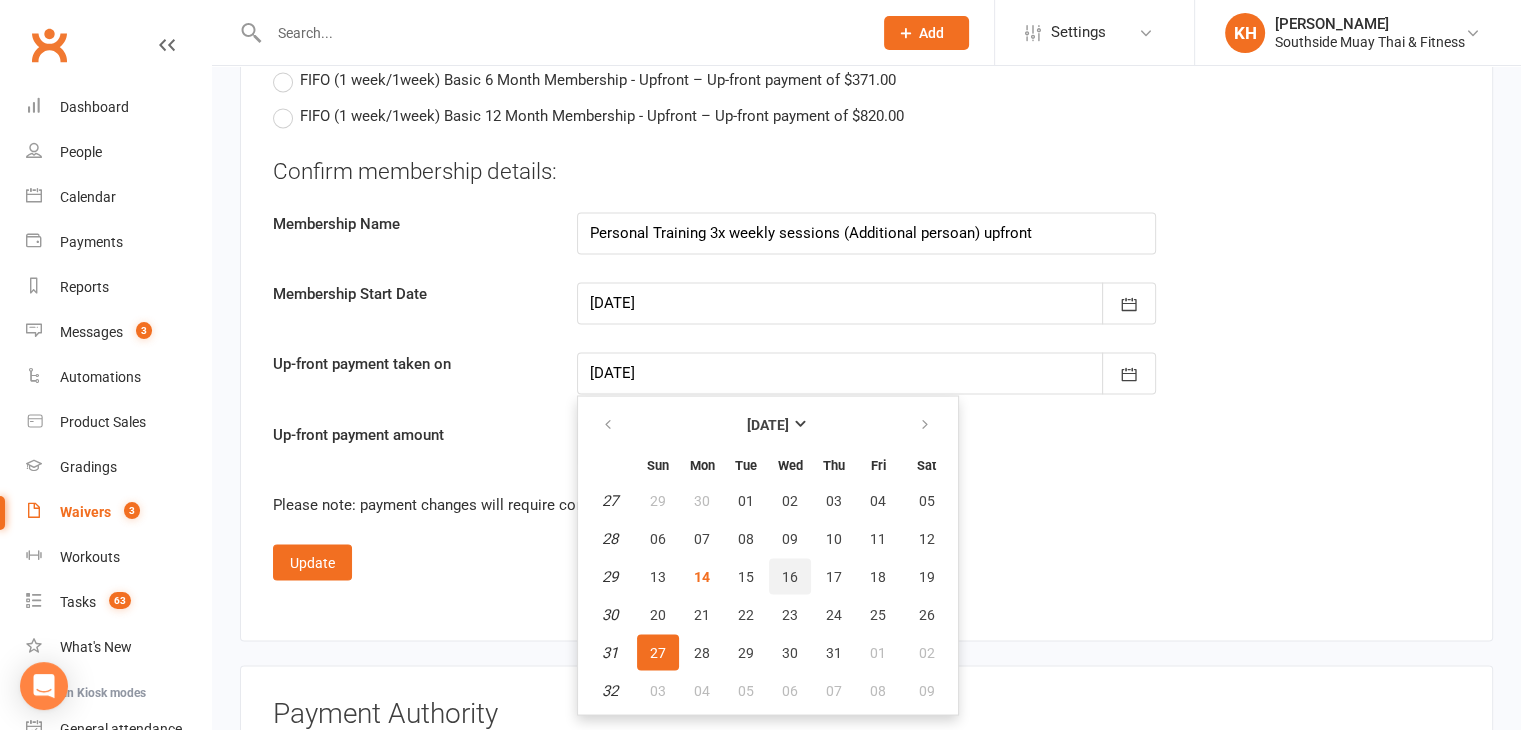 click on "16" at bounding box center (790, 576) 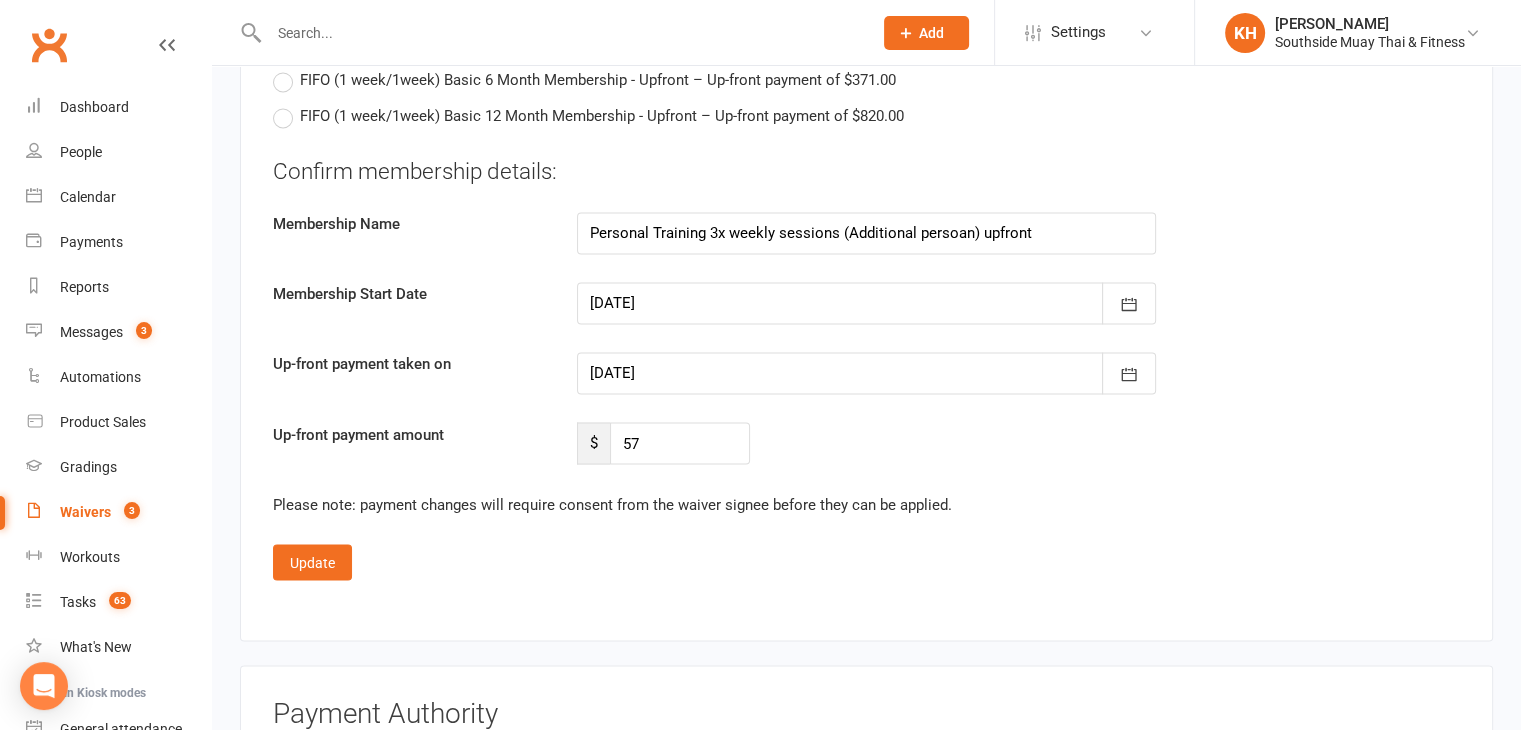 click at bounding box center (866, 303) 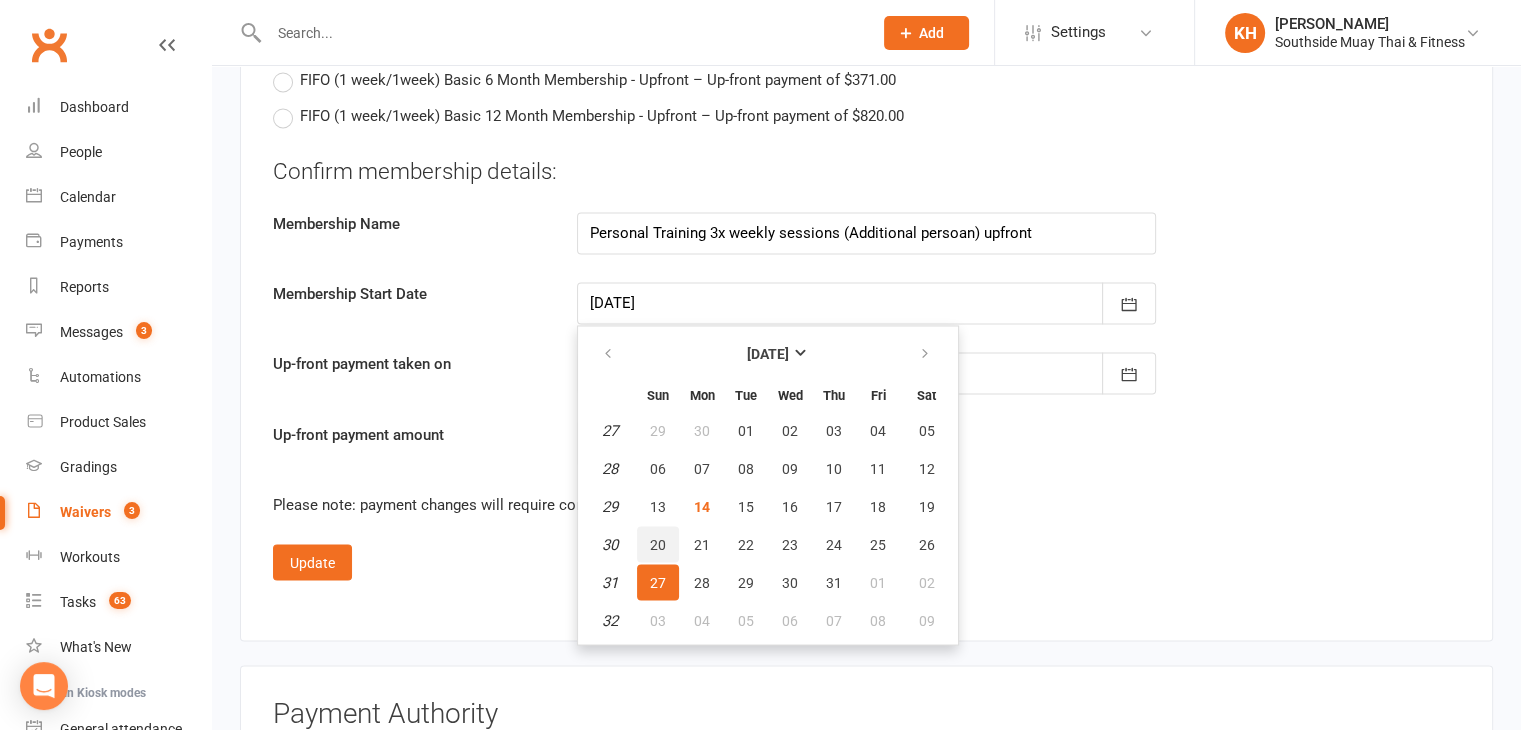 click on "20" at bounding box center [658, 544] 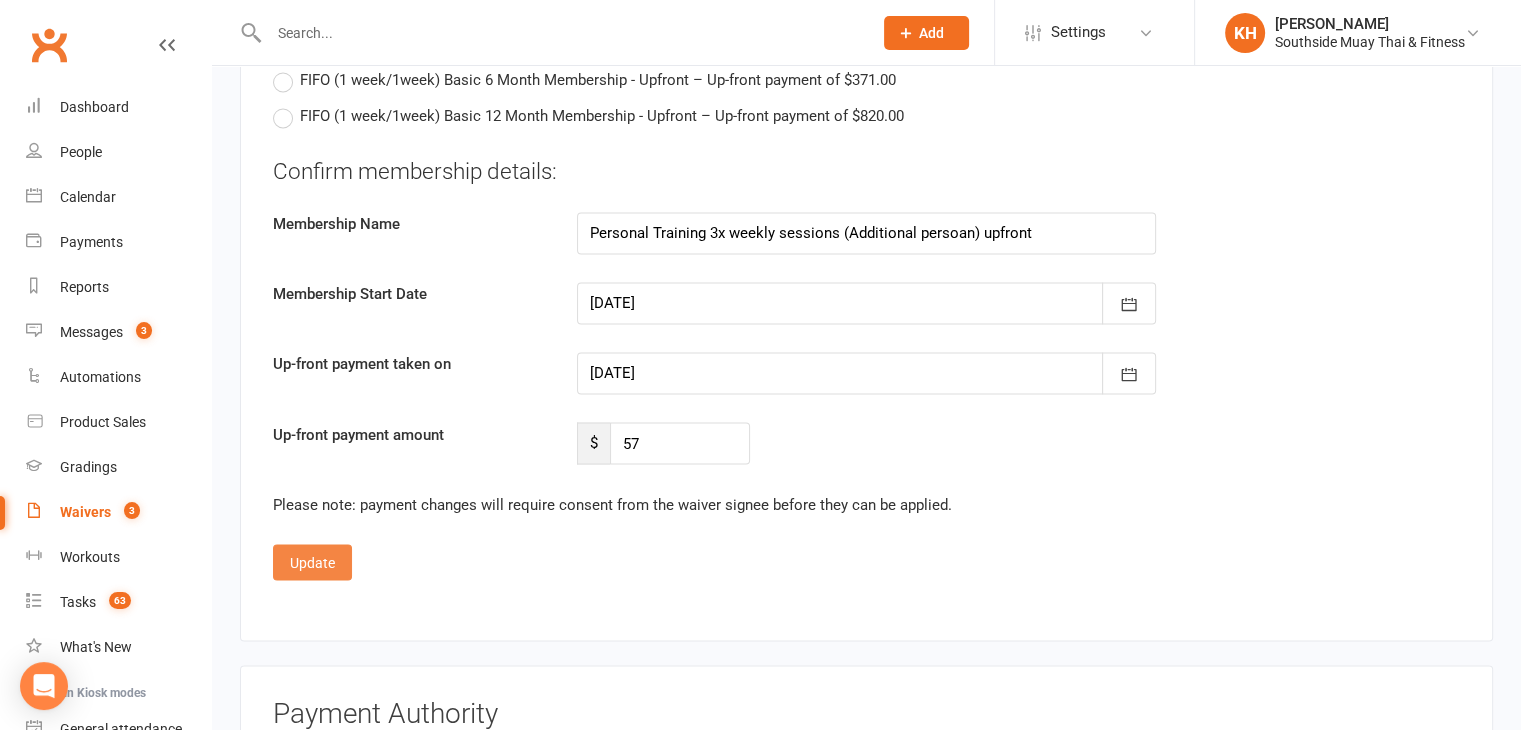 click on "Update" at bounding box center [312, 562] 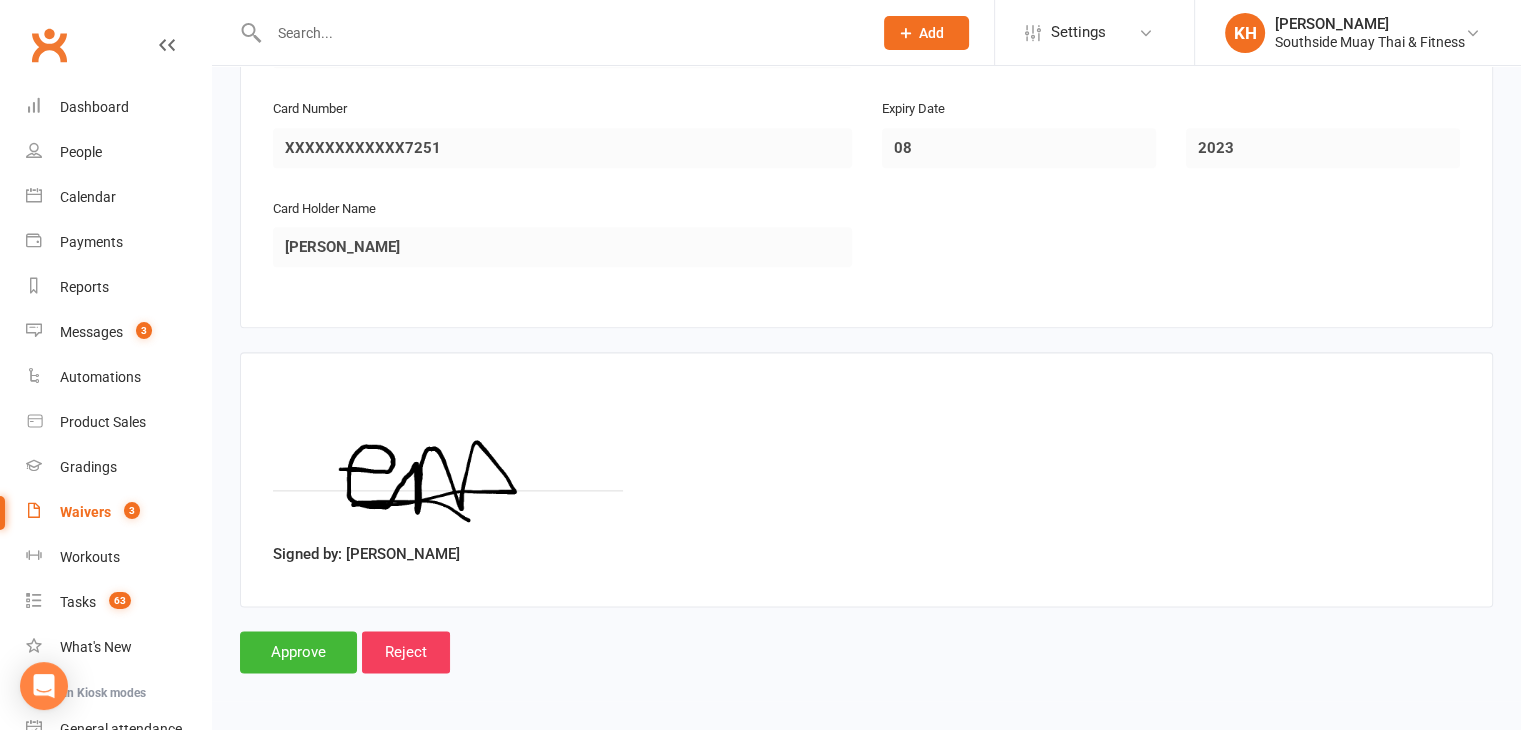 scroll, scrollTop: 2488, scrollLeft: 0, axis: vertical 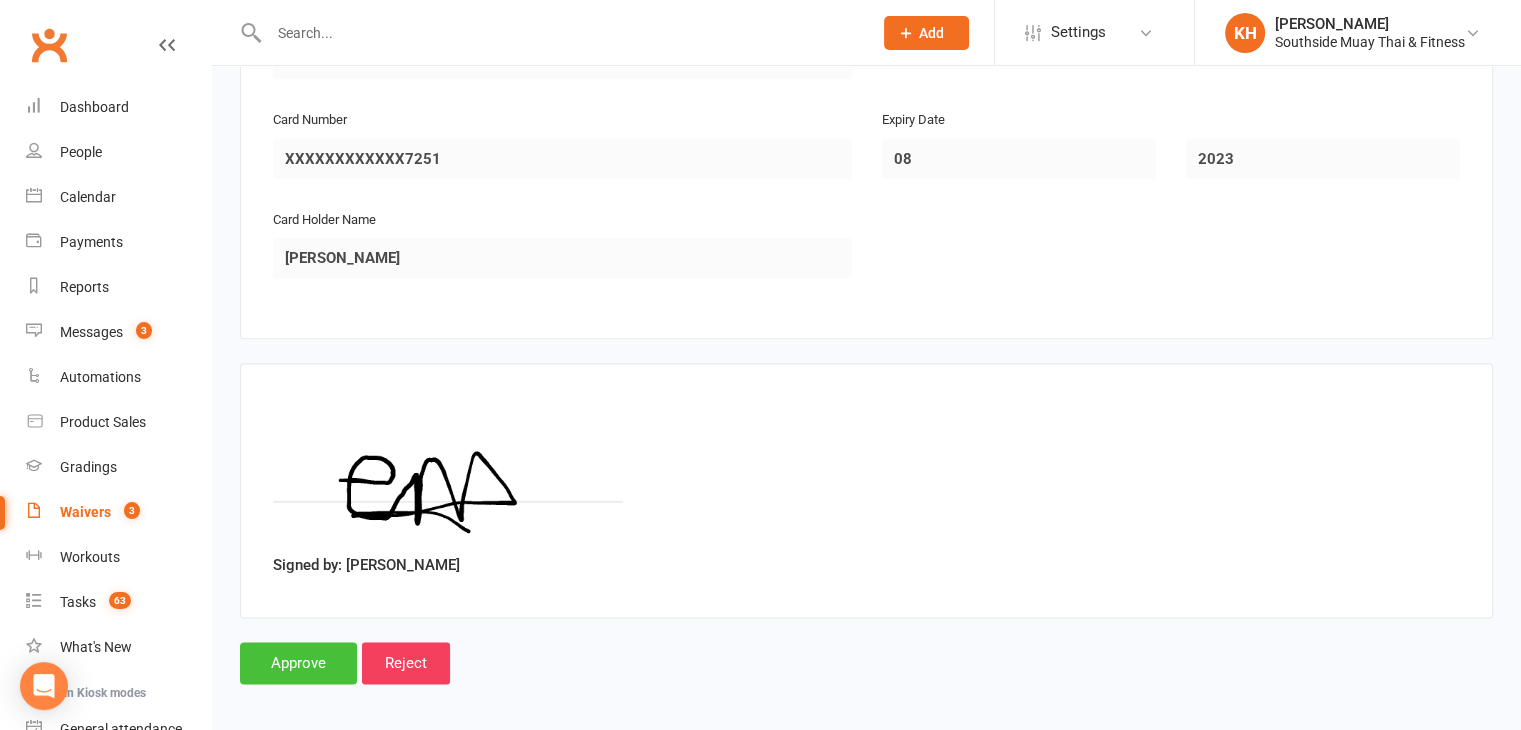 click on "Approve" at bounding box center (298, 663) 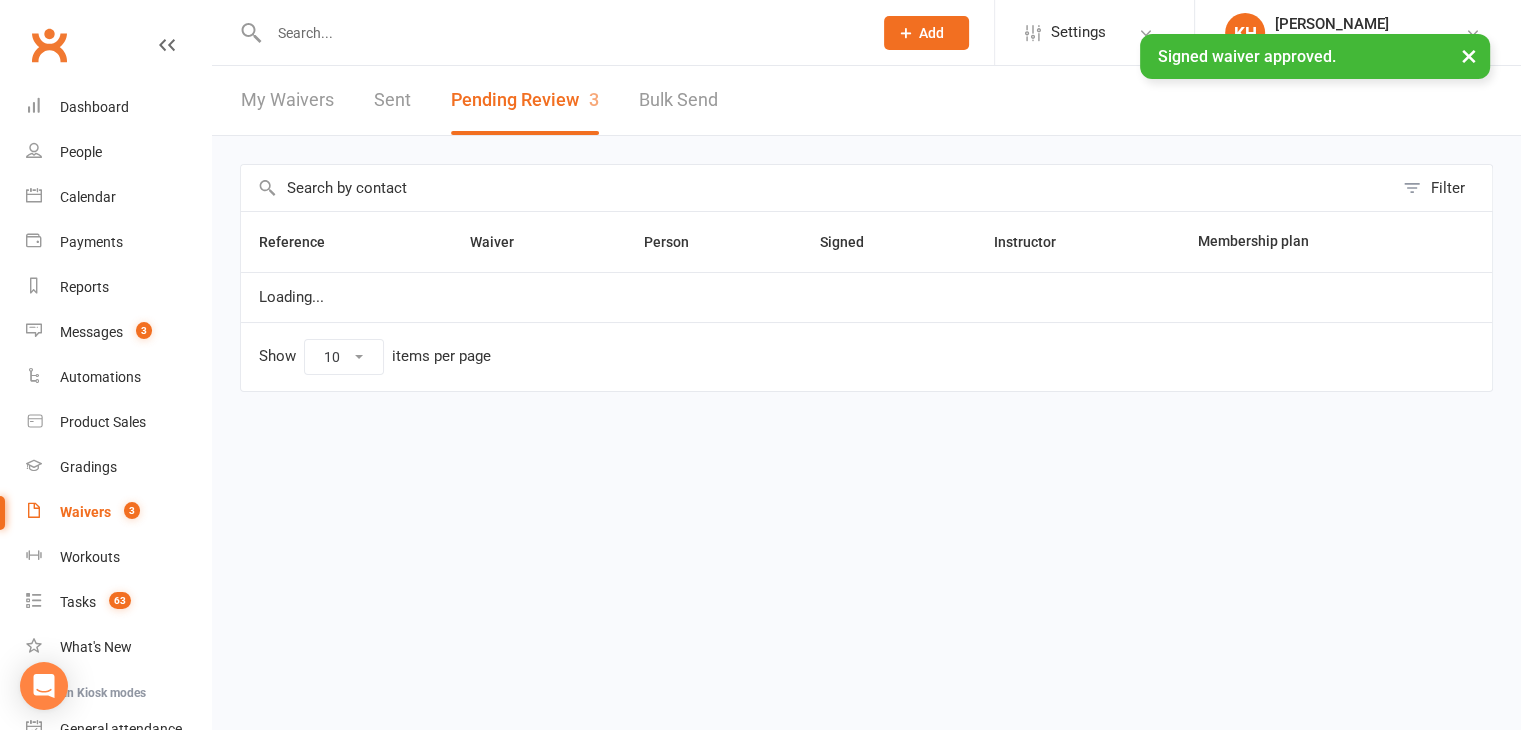 scroll, scrollTop: 0, scrollLeft: 0, axis: both 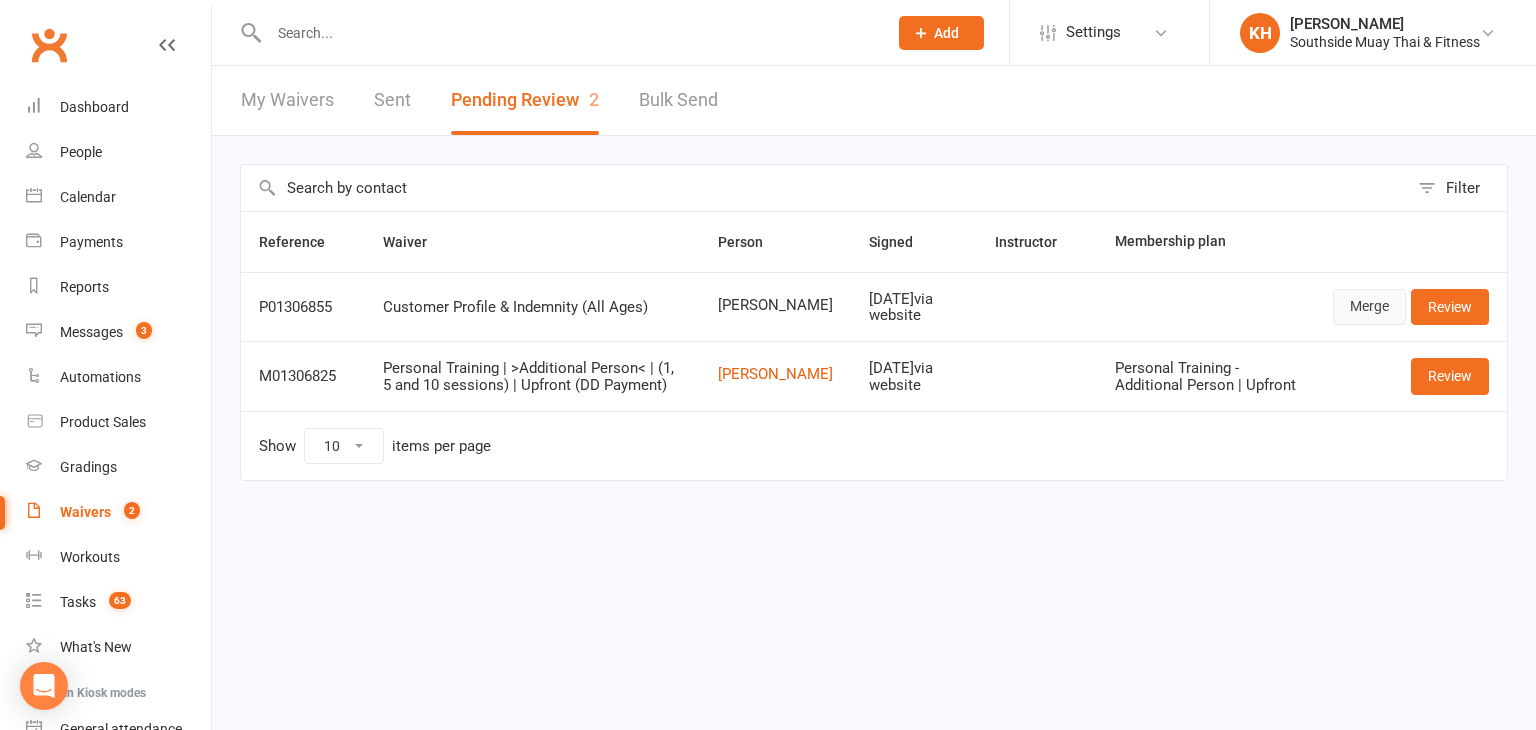 click on "Merge" at bounding box center [1369, 307] 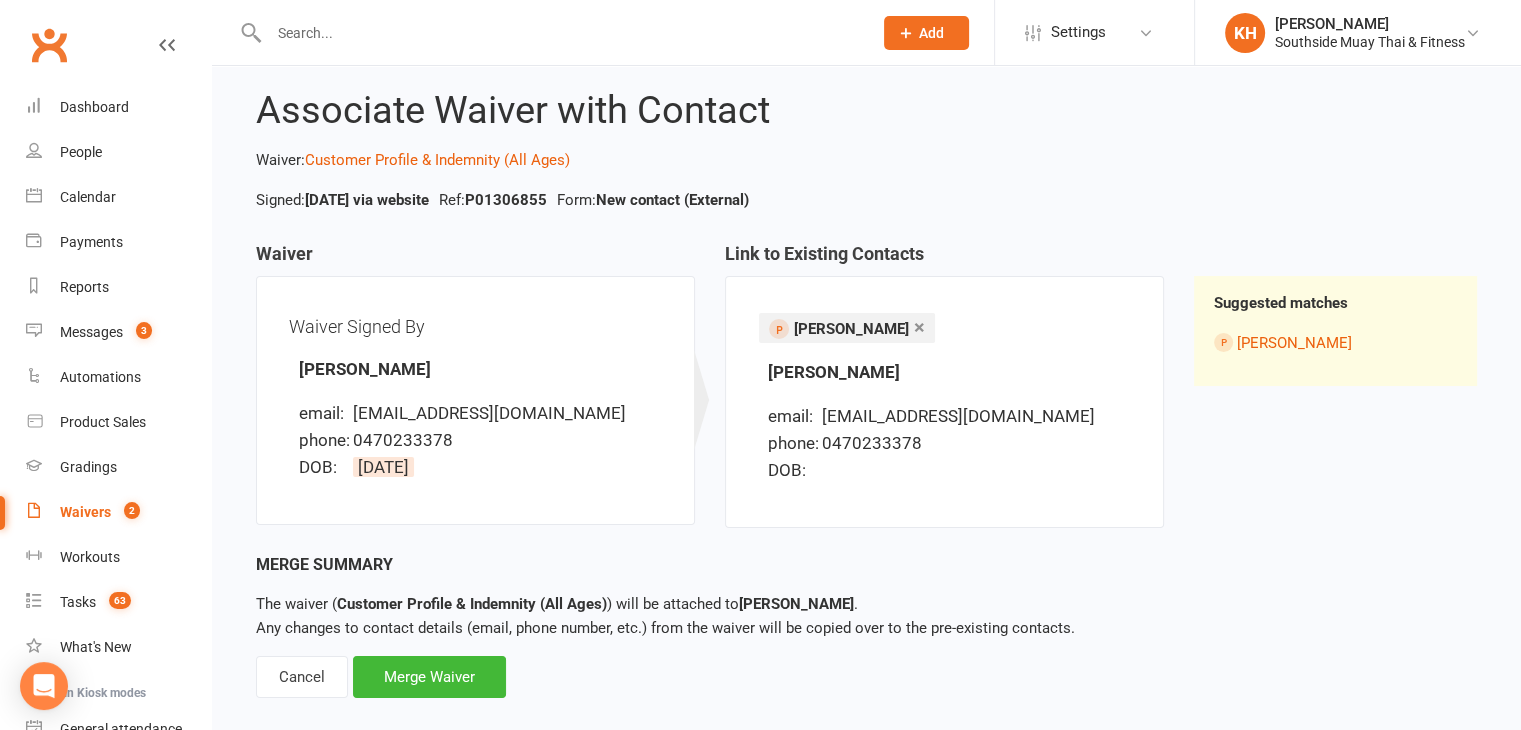 scroll, scrollTop: 64, scrollLeft: 0, axis: vertical 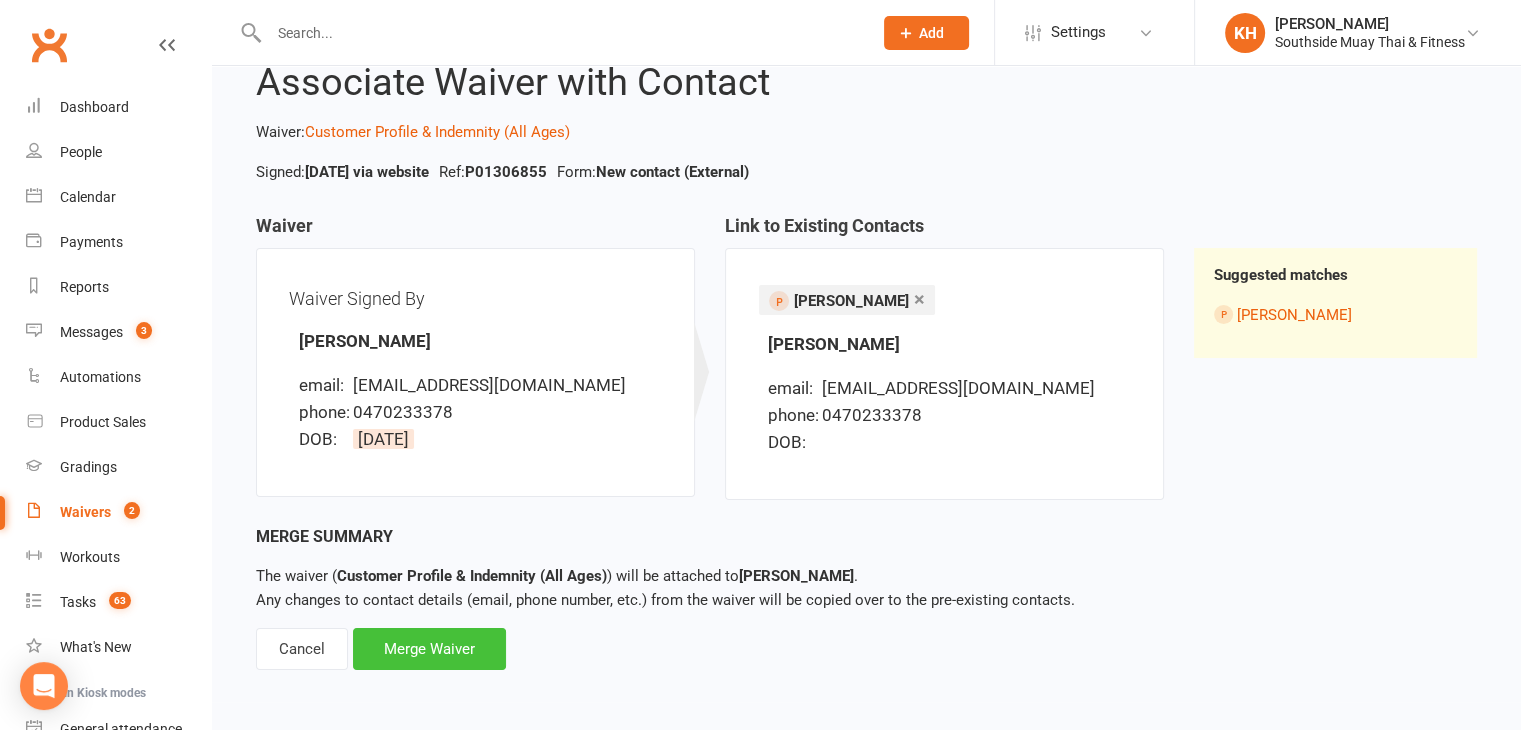 click on "Merge Waiver" at bounding box center [429, 649] 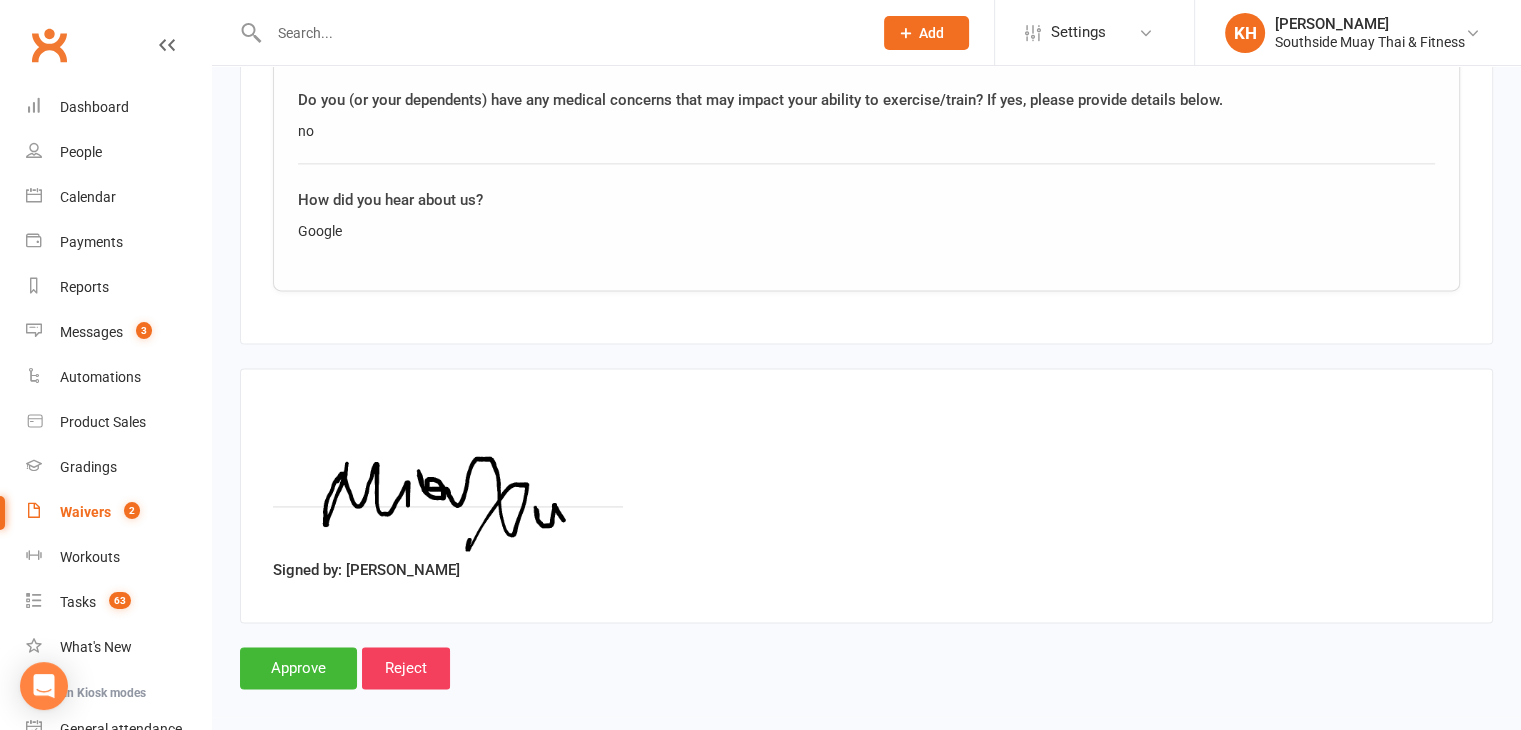 scroll, scrollTop: 2748, scrollLeft: 0, axis: vertical 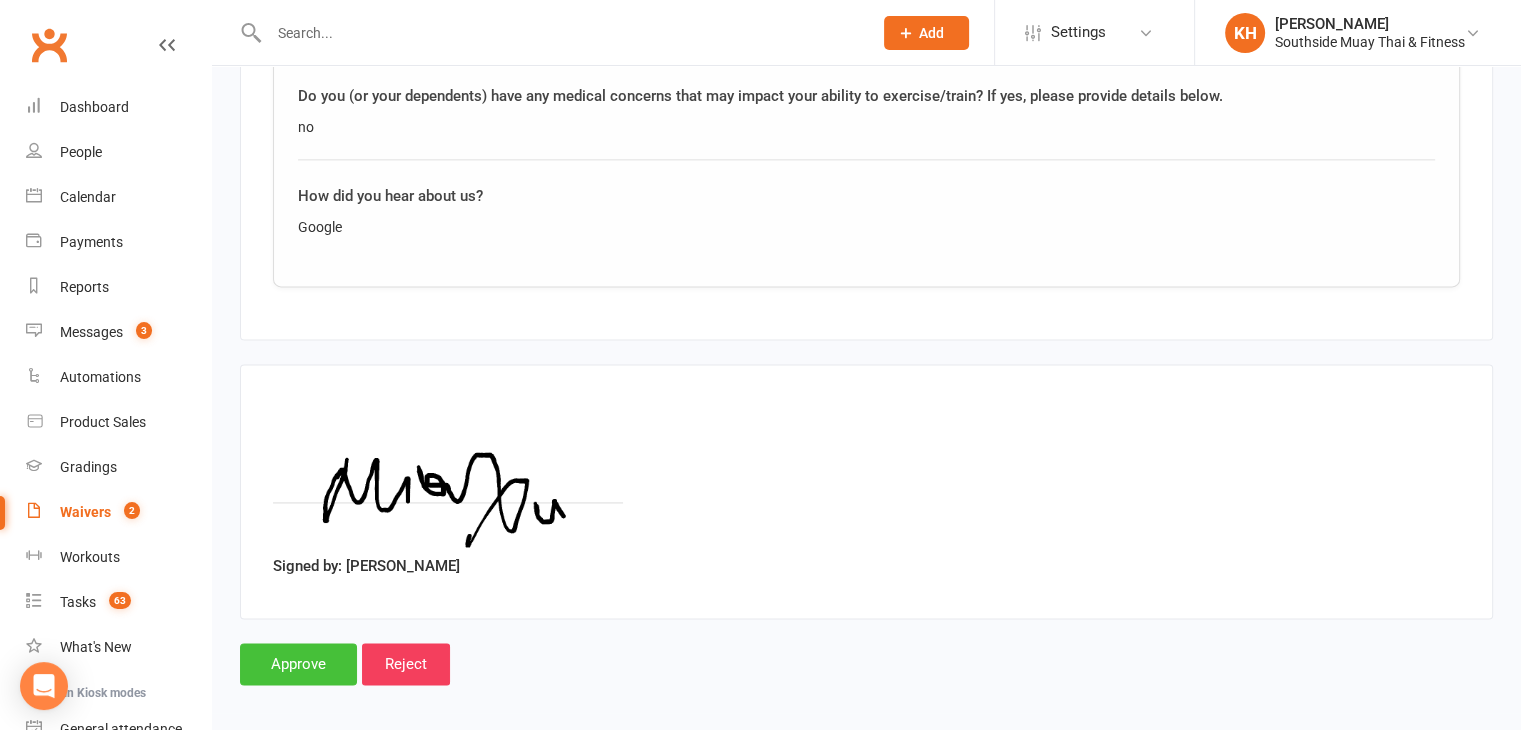 click on "Approve" at bounding box center (298, 664) 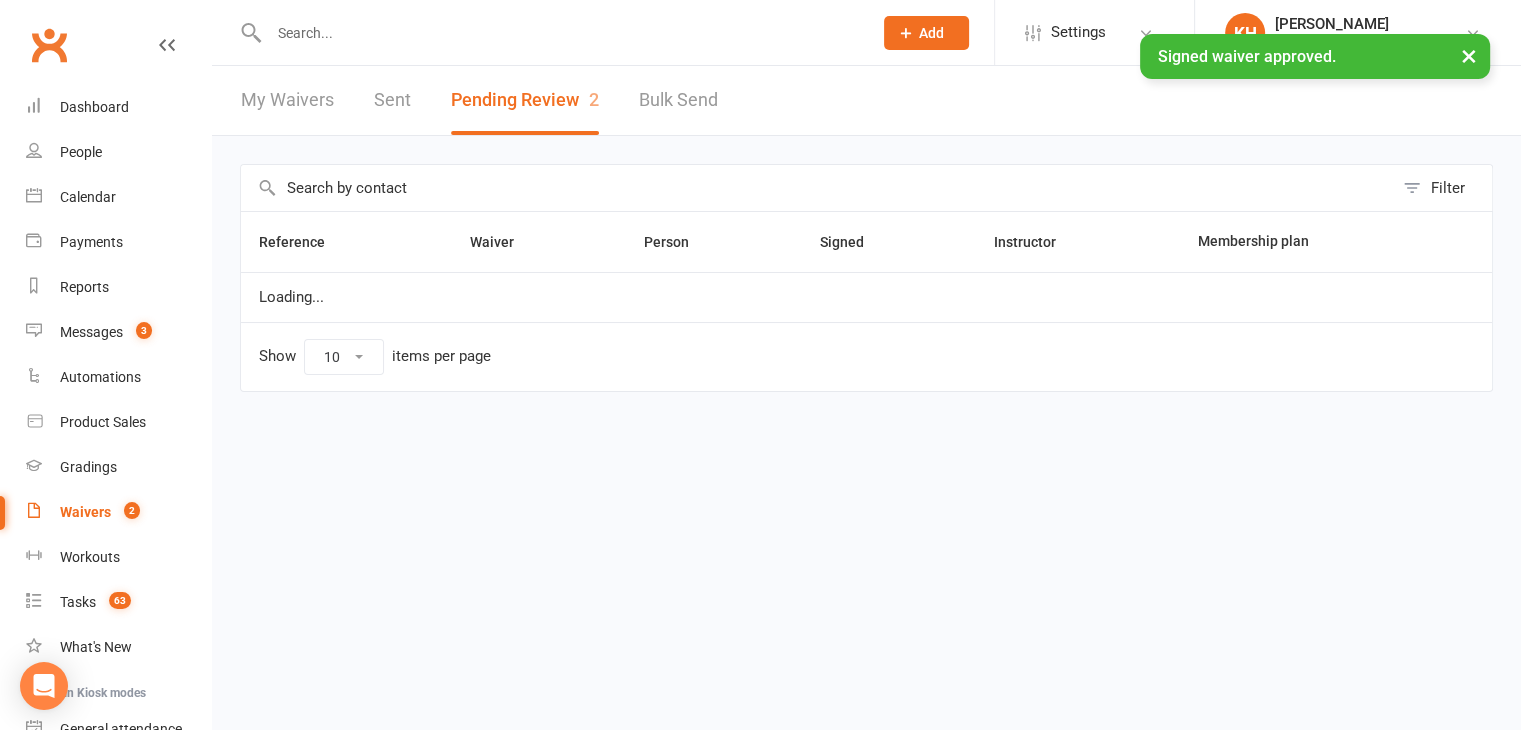 scroll, scrollTop: 0, scrollLeft: 0, axis: both 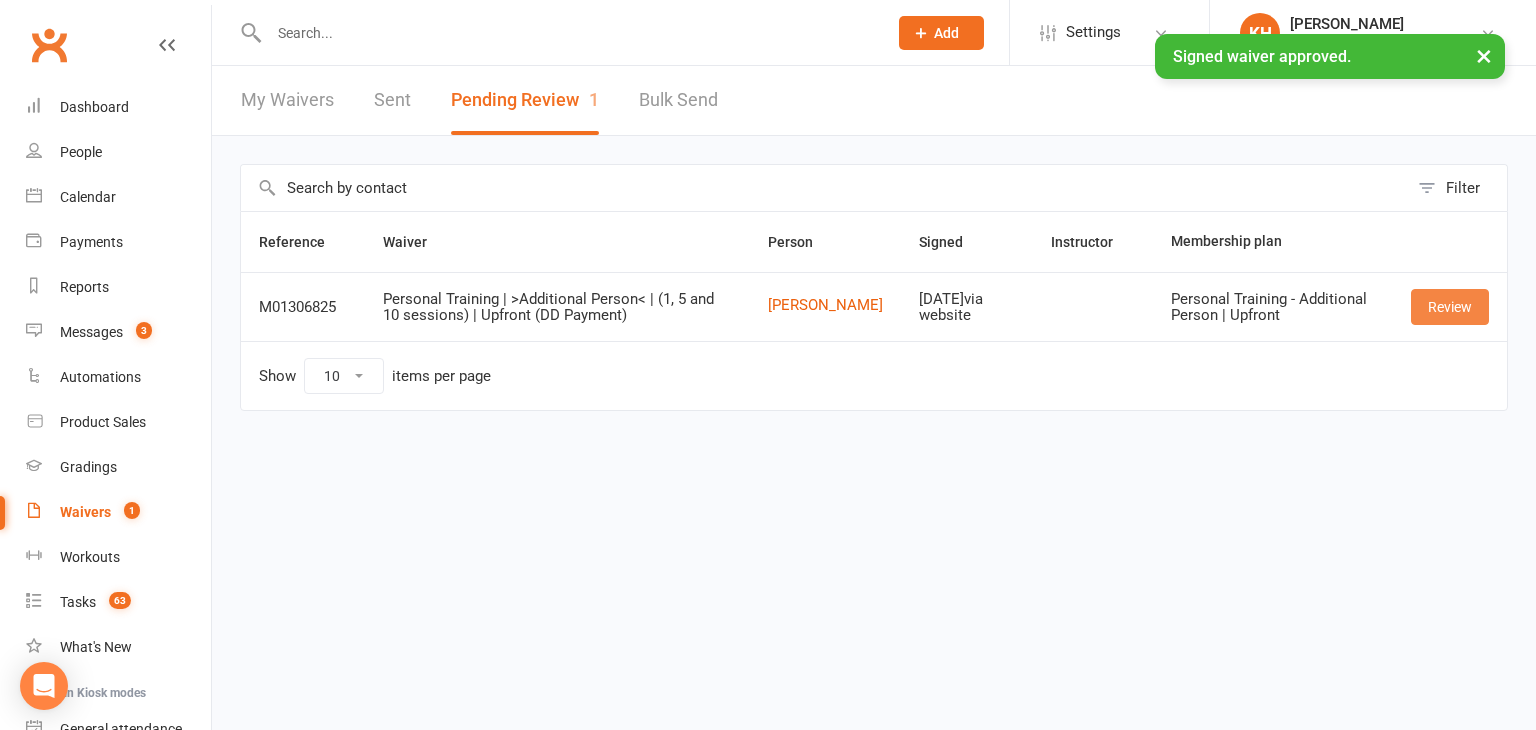 click on "Review" at bounding box center (1450, 307) 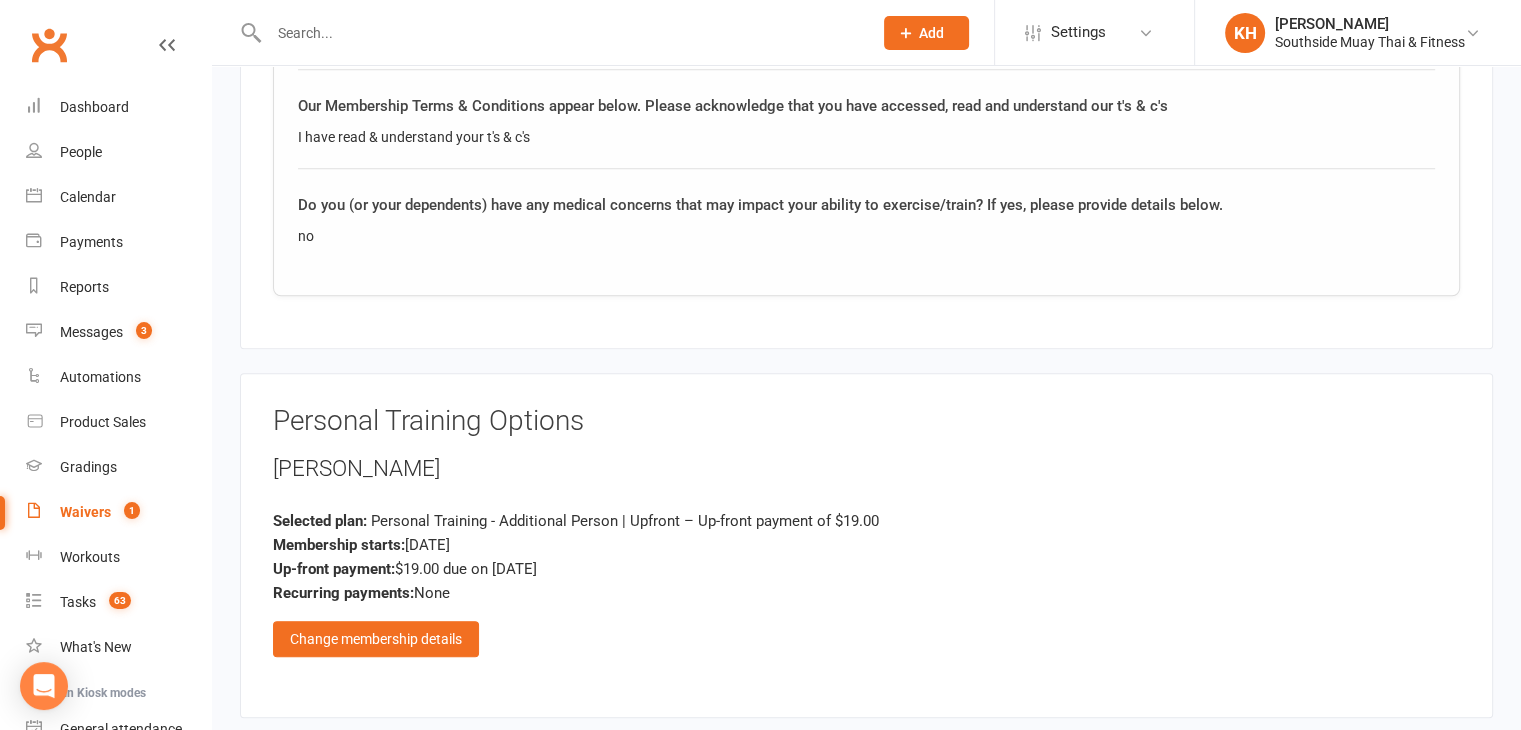 scroll, scrollTop: 1708, scrollLeft: 0, axis: vertical 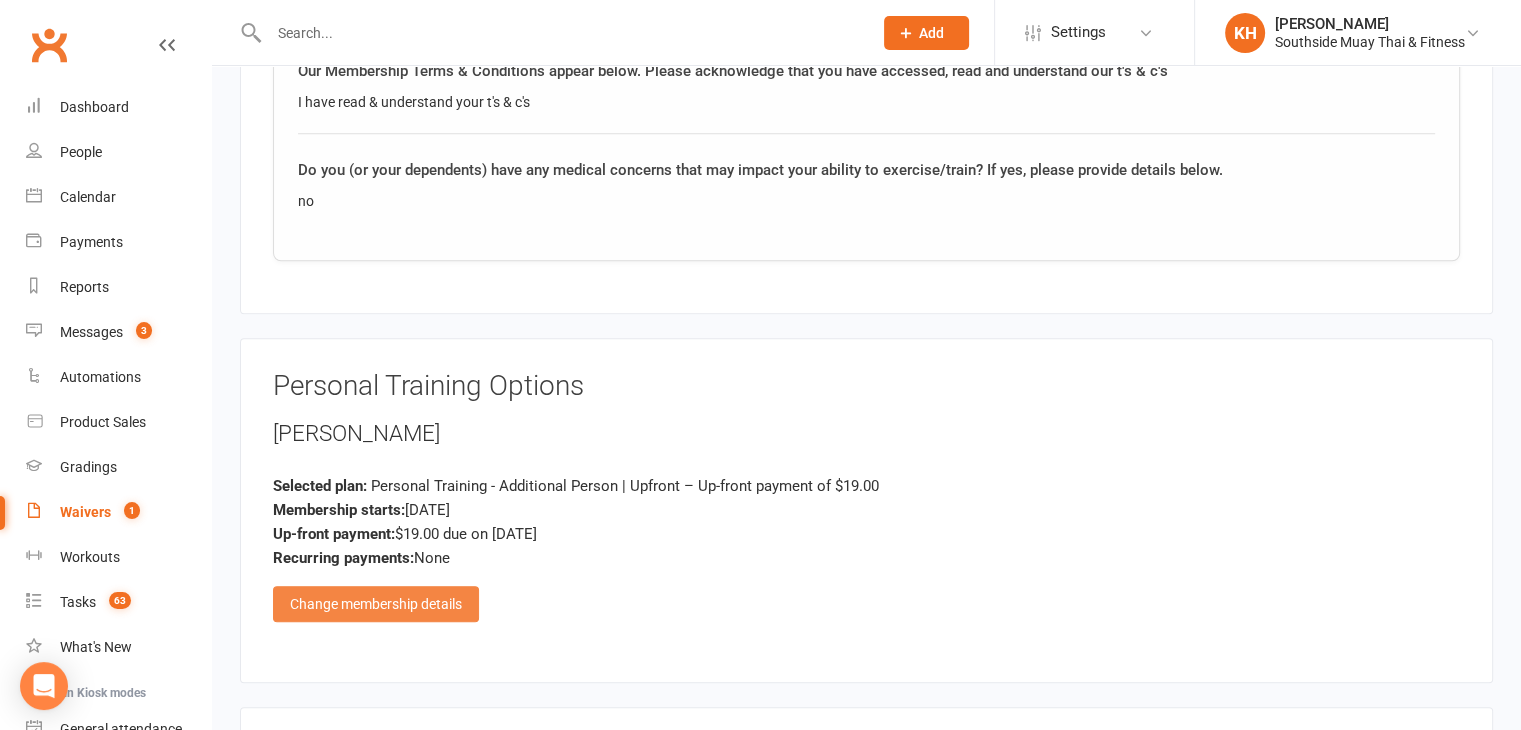 click on "Change membership details" at bounding box center [376, 604] 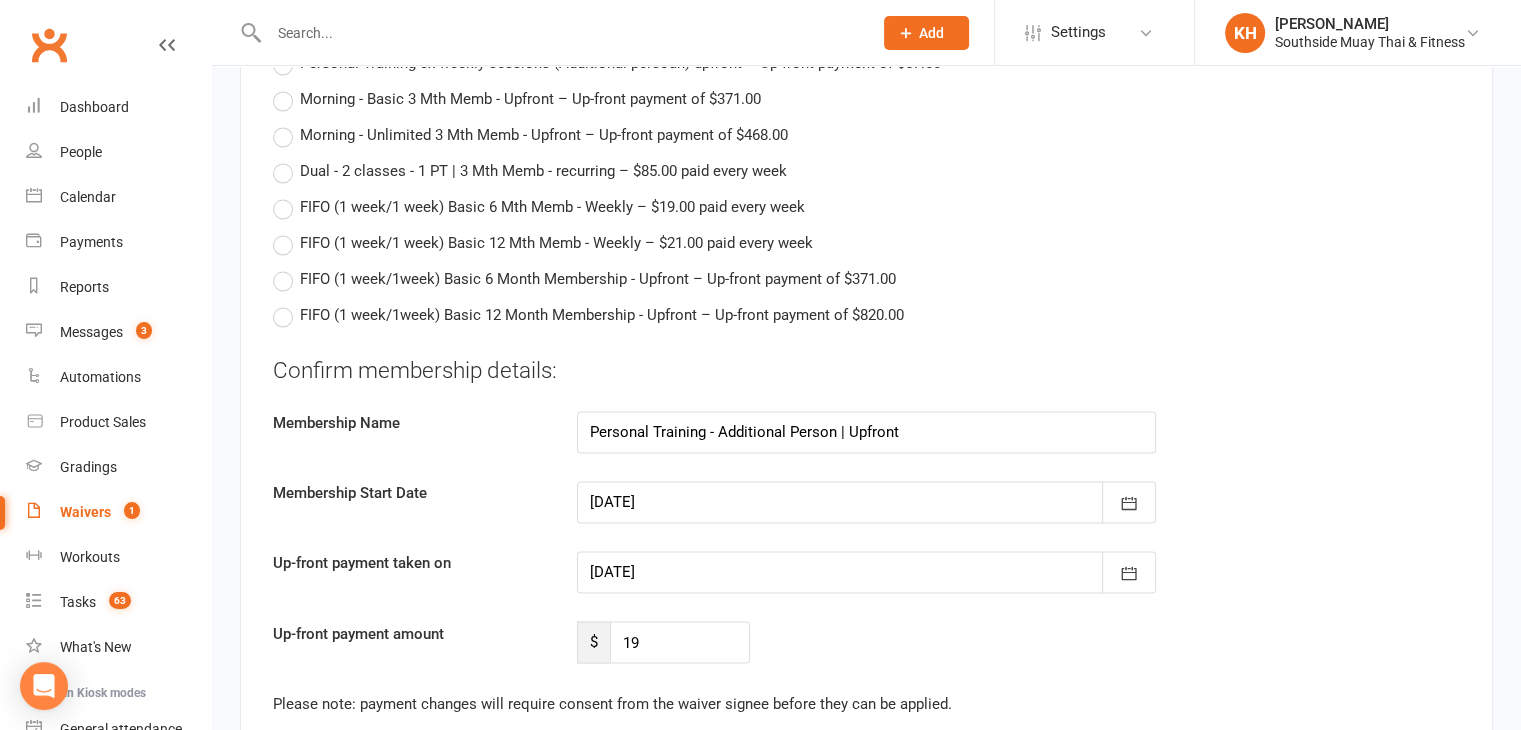 scroll, scrollTop: 10910, scrollLeft: 0, axis: vertical 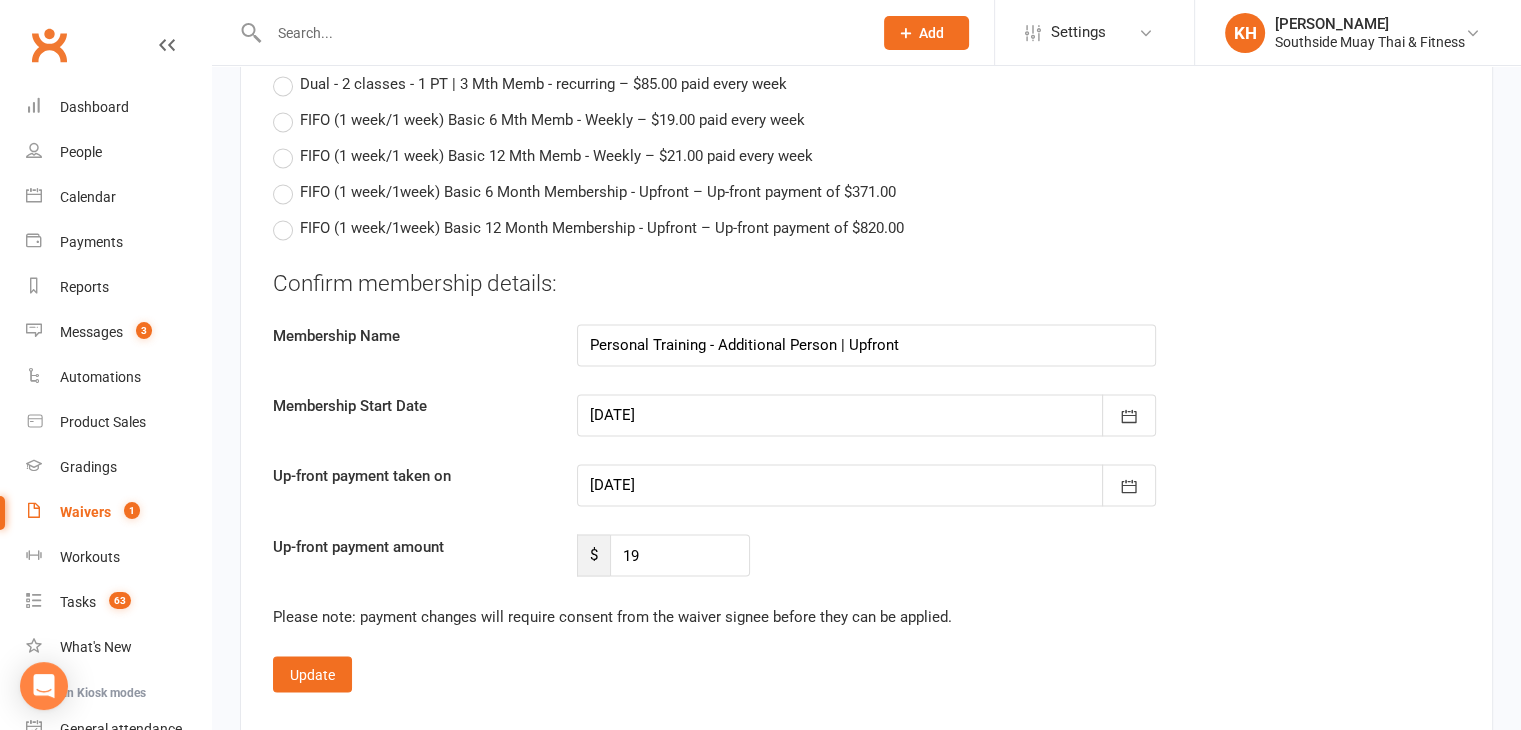 click at bounding box center (866, 485) 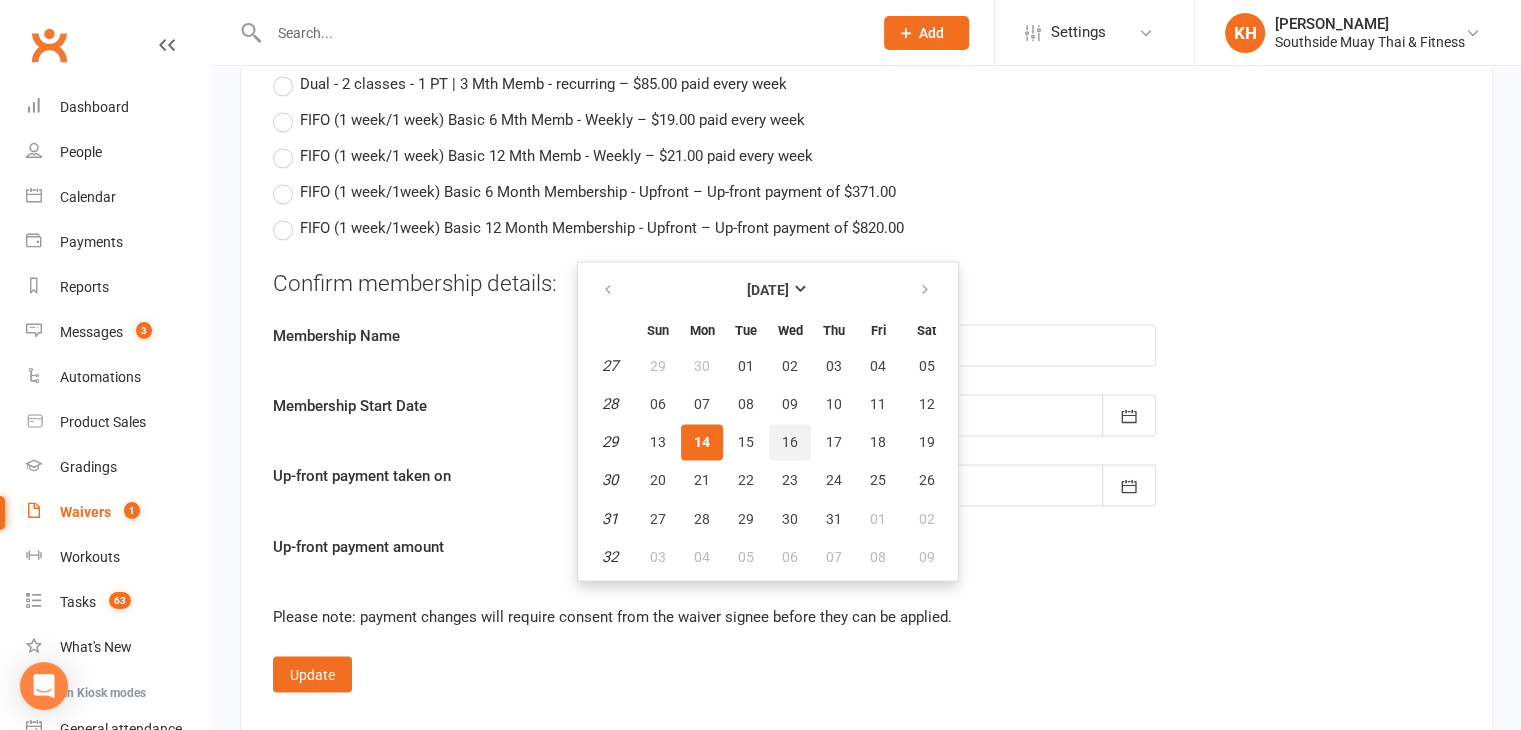 click on "16" at bounding box center [790, 442] 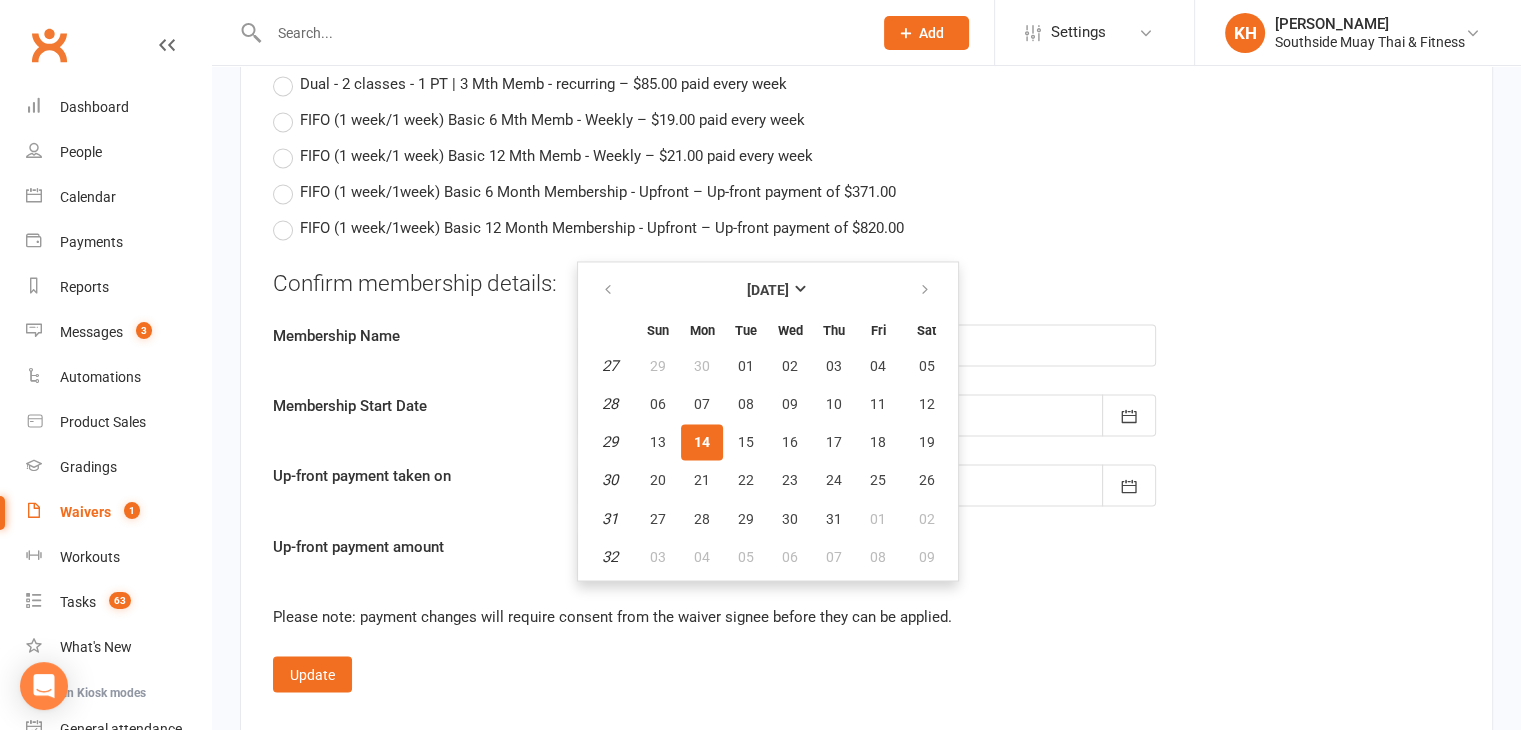 type on "[DATE]" 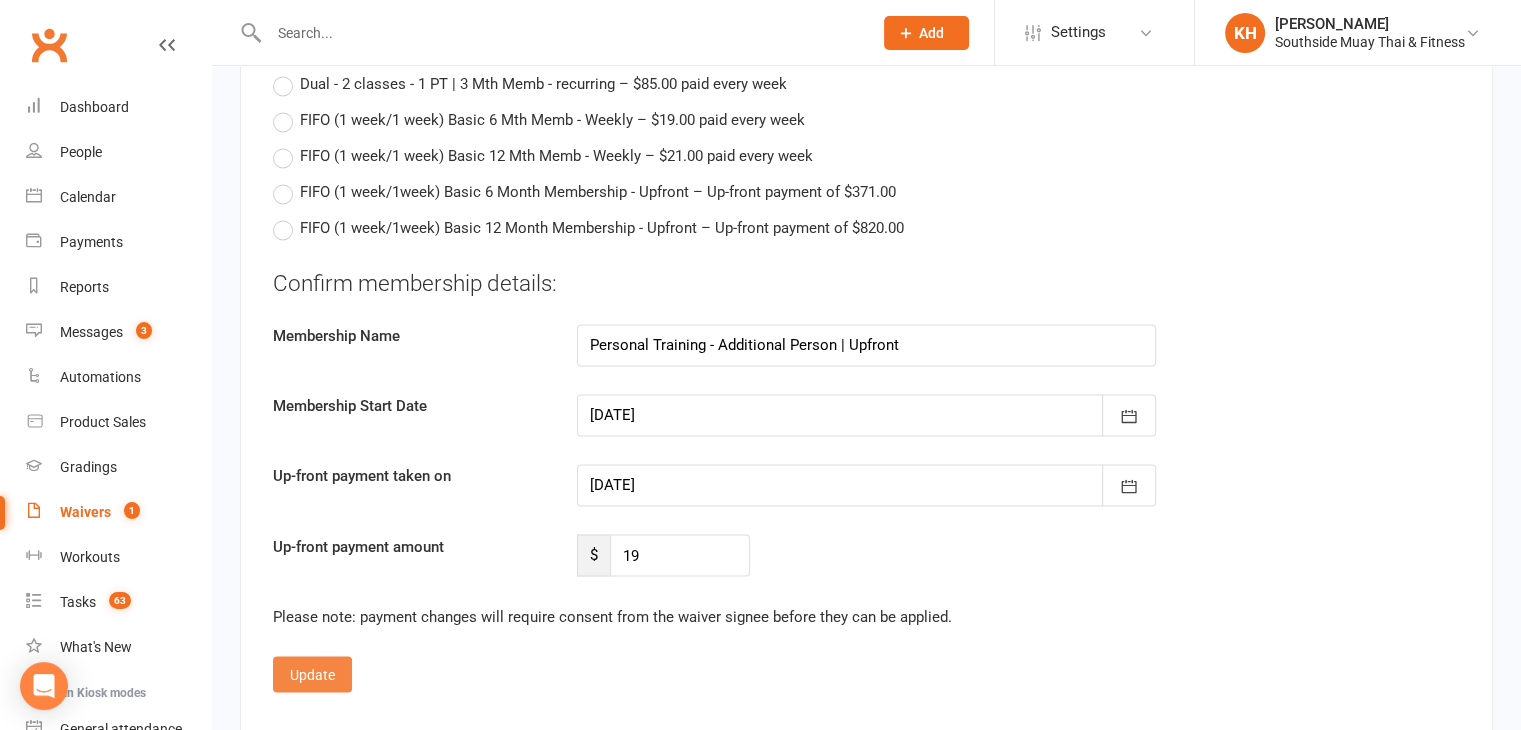 click on "Update" at bounding box center [312, 674] 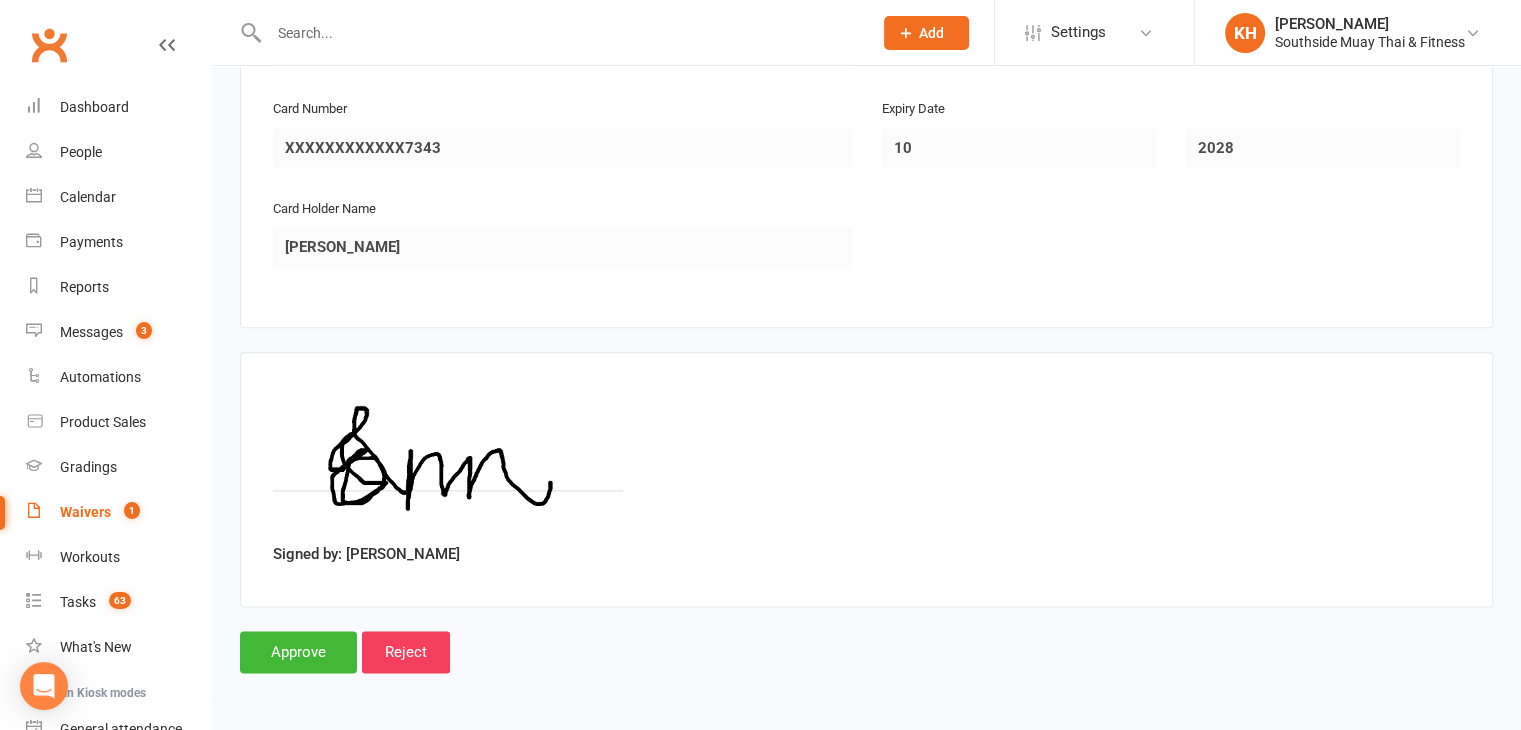 scroll, scrollTop: 2488, scrollLeft: 0, axis: vertical 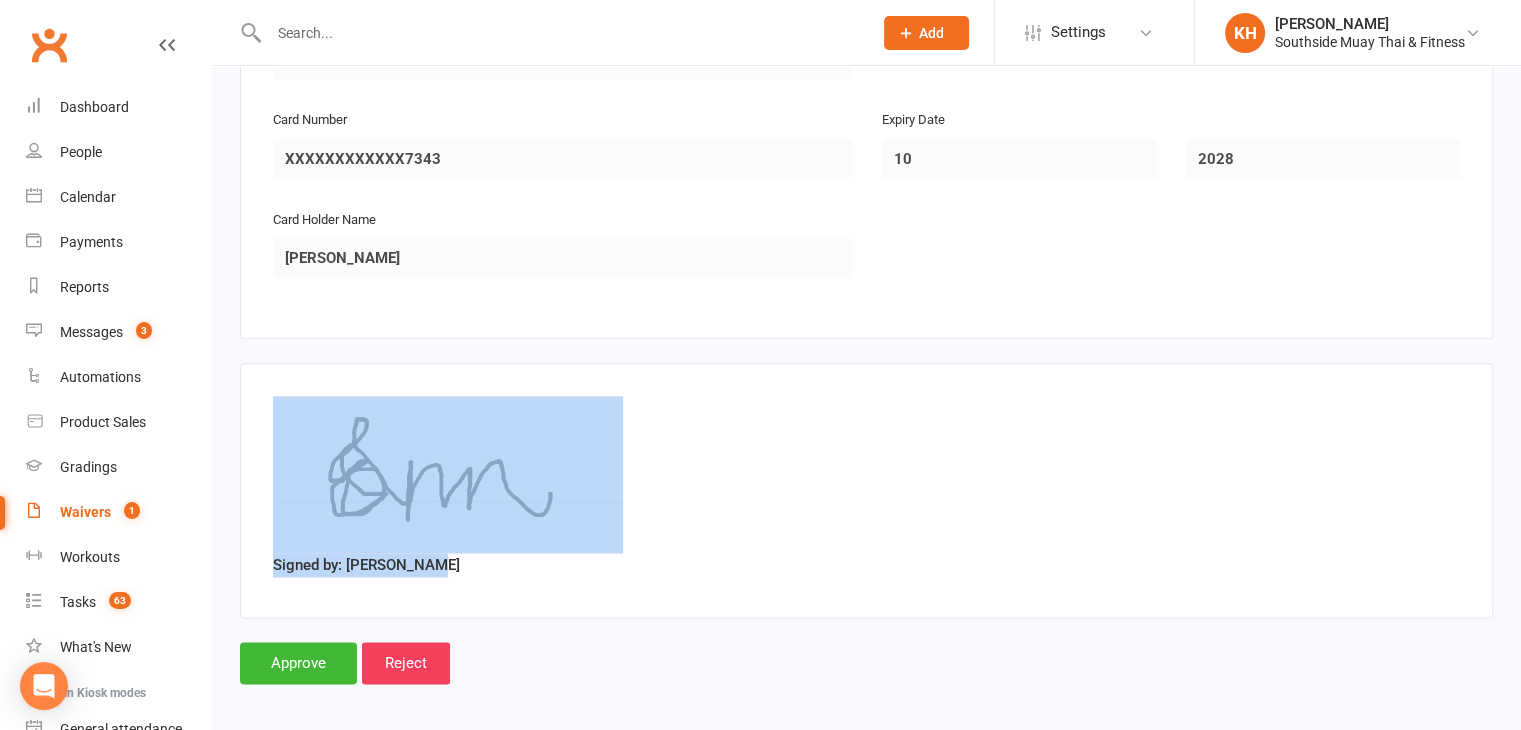 drag, startPoint x: 433, startPoint y: 545, endPoint x: 319, endPoint y: 540, distance: 114.1096 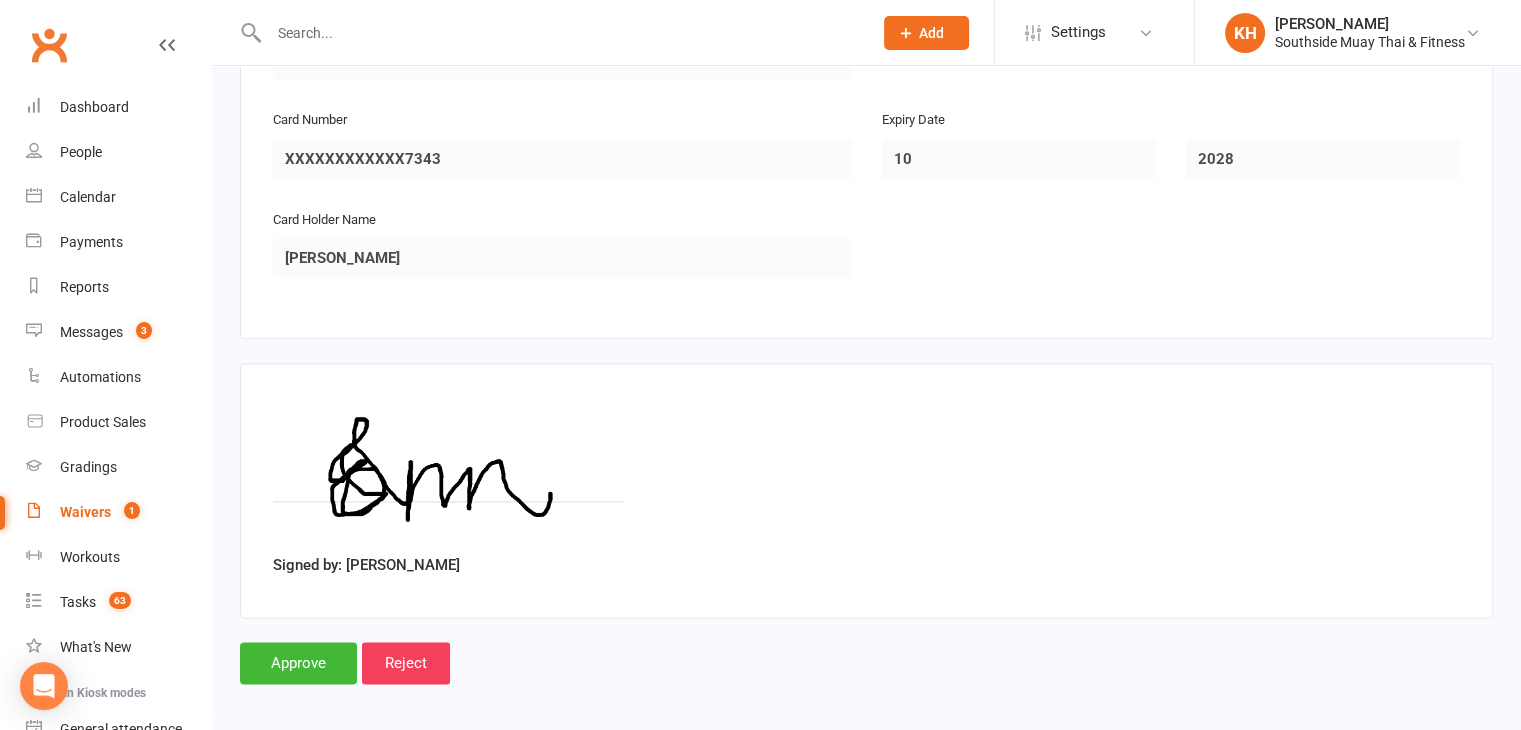 click on "Signed by: [PERSON_NAME]" at bounding box center [866, 490] 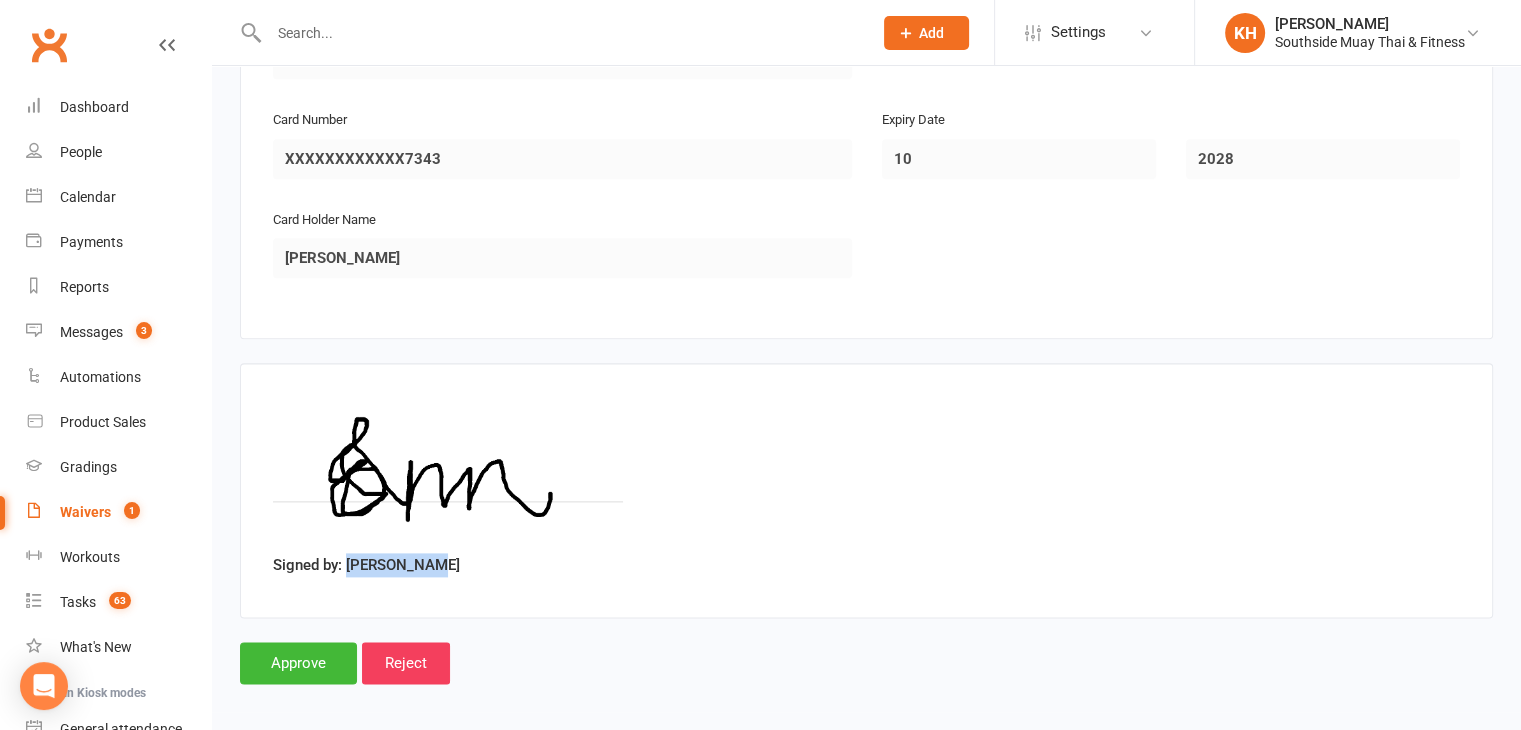 drag, startPoint x: 419, startPoint y: 552, endPoint x: 348, endPoint y: 554, distance: 71.02816 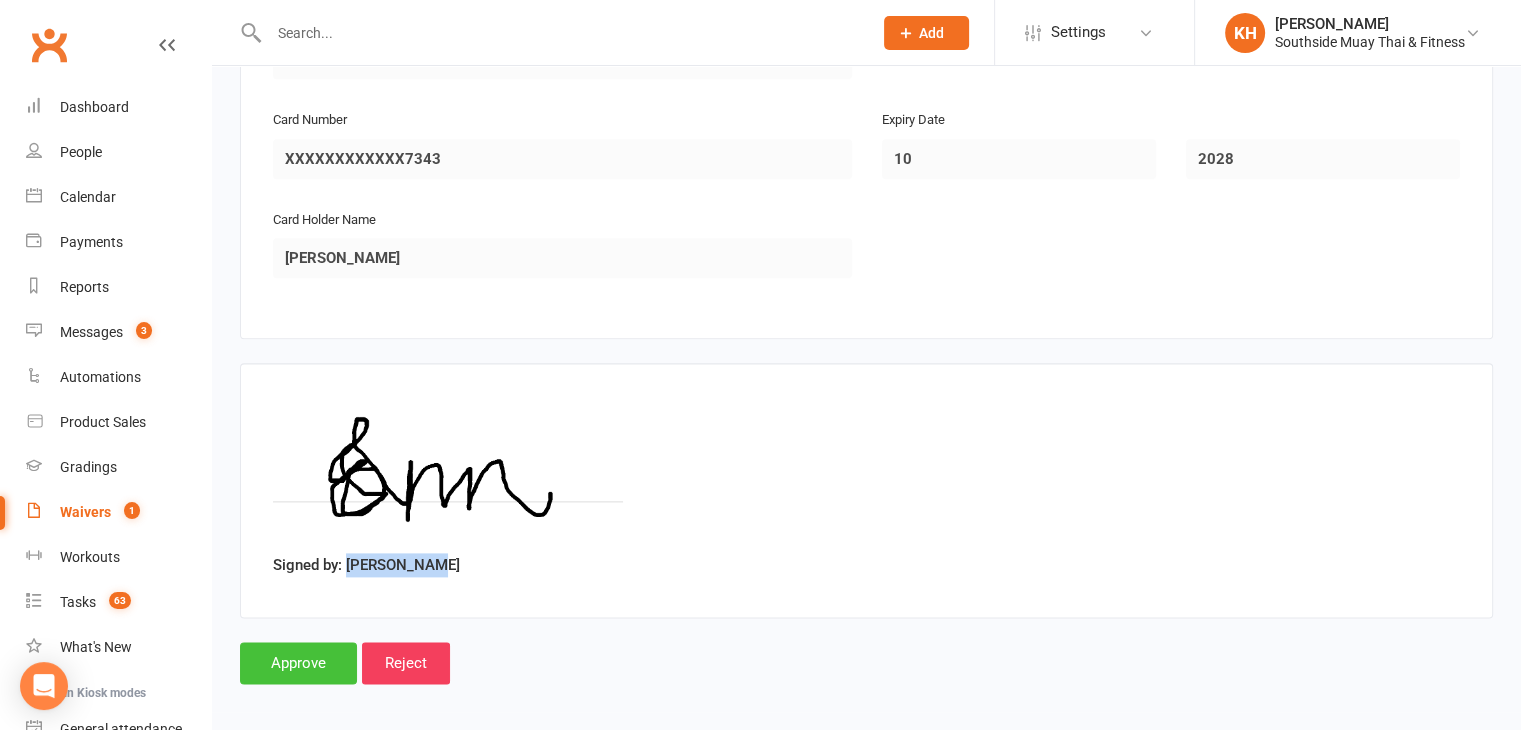 click on "Approve" at bounding box center [298, 663] 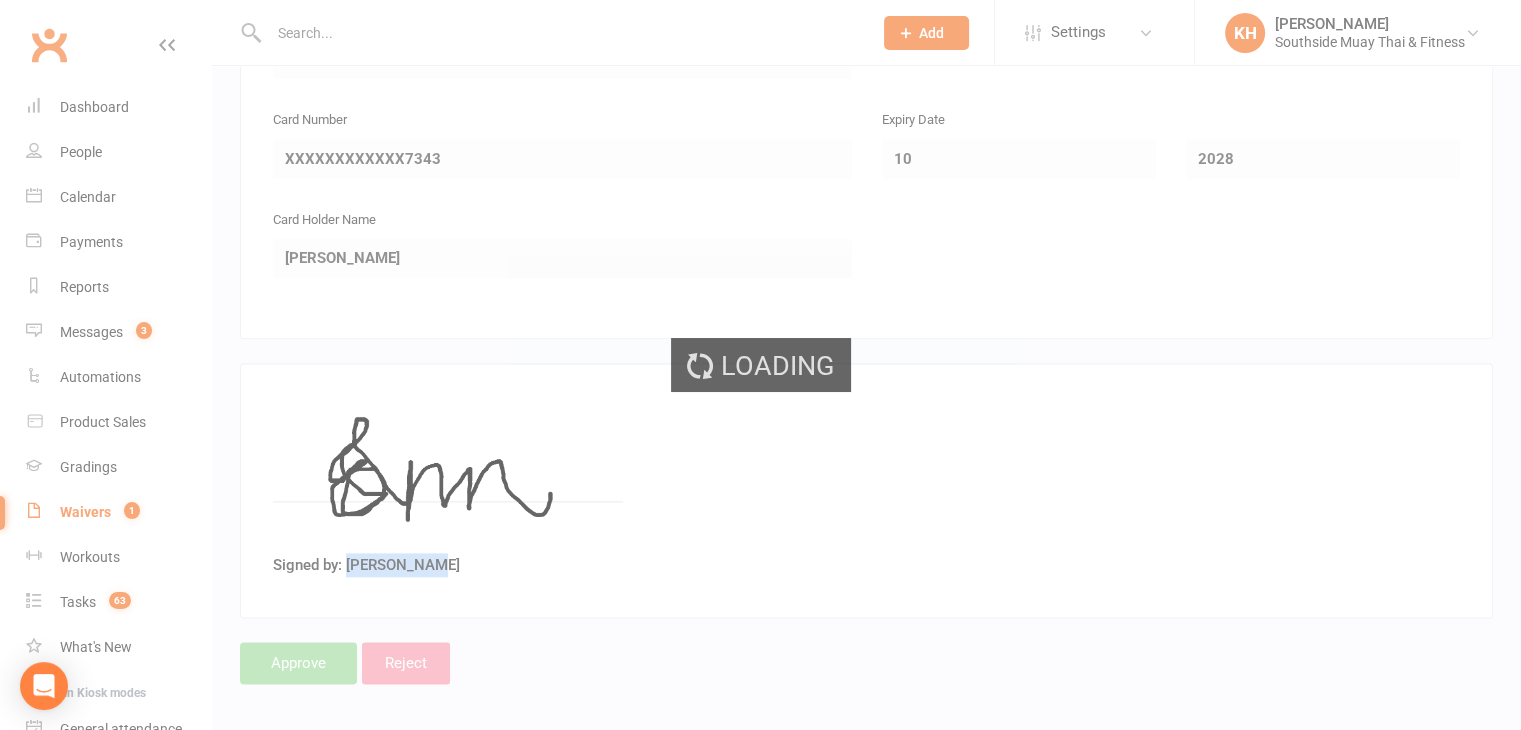 scroll, scrollTop: 0, scrollLeft: 0, axis: both 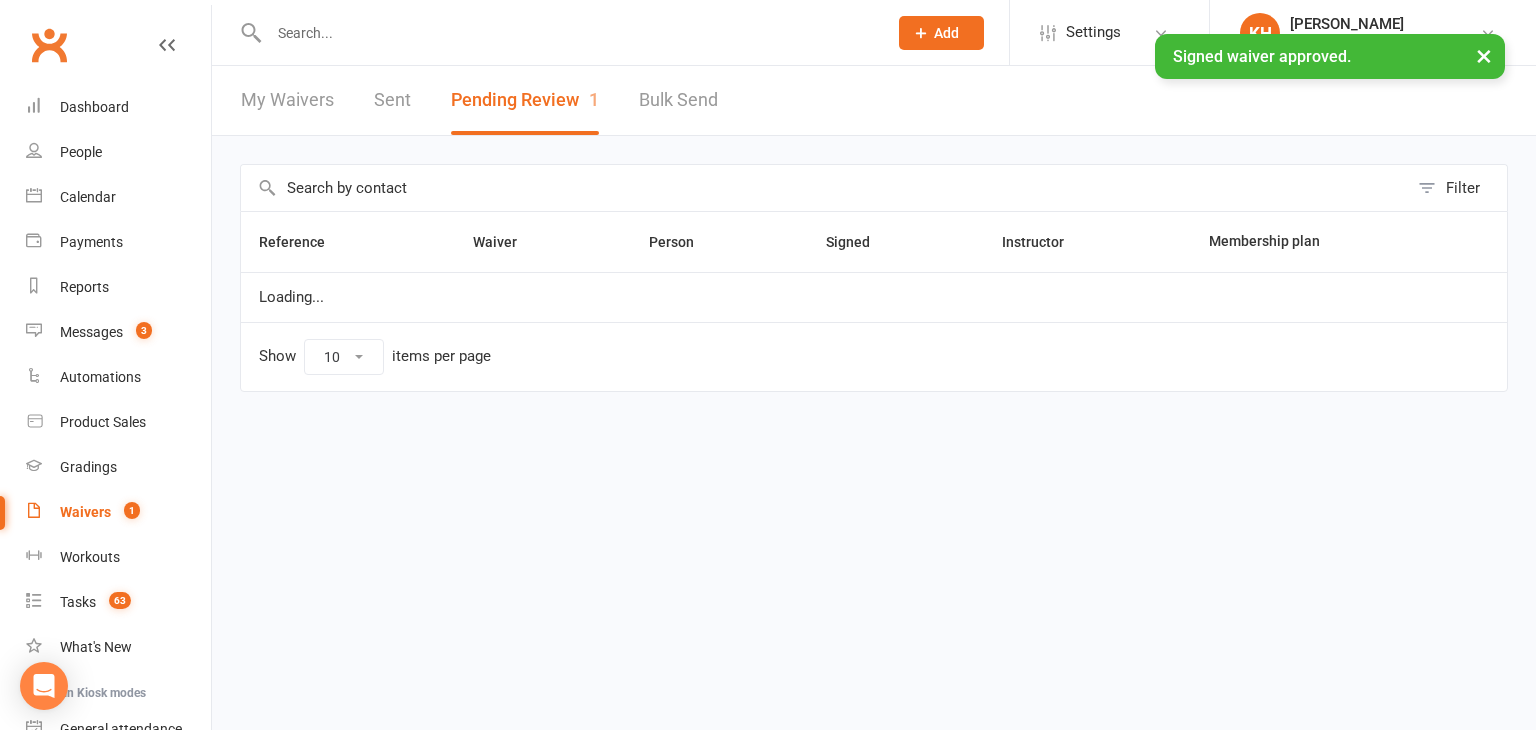 click on "× Signed waiver approved." at bounding box center (755, 34) 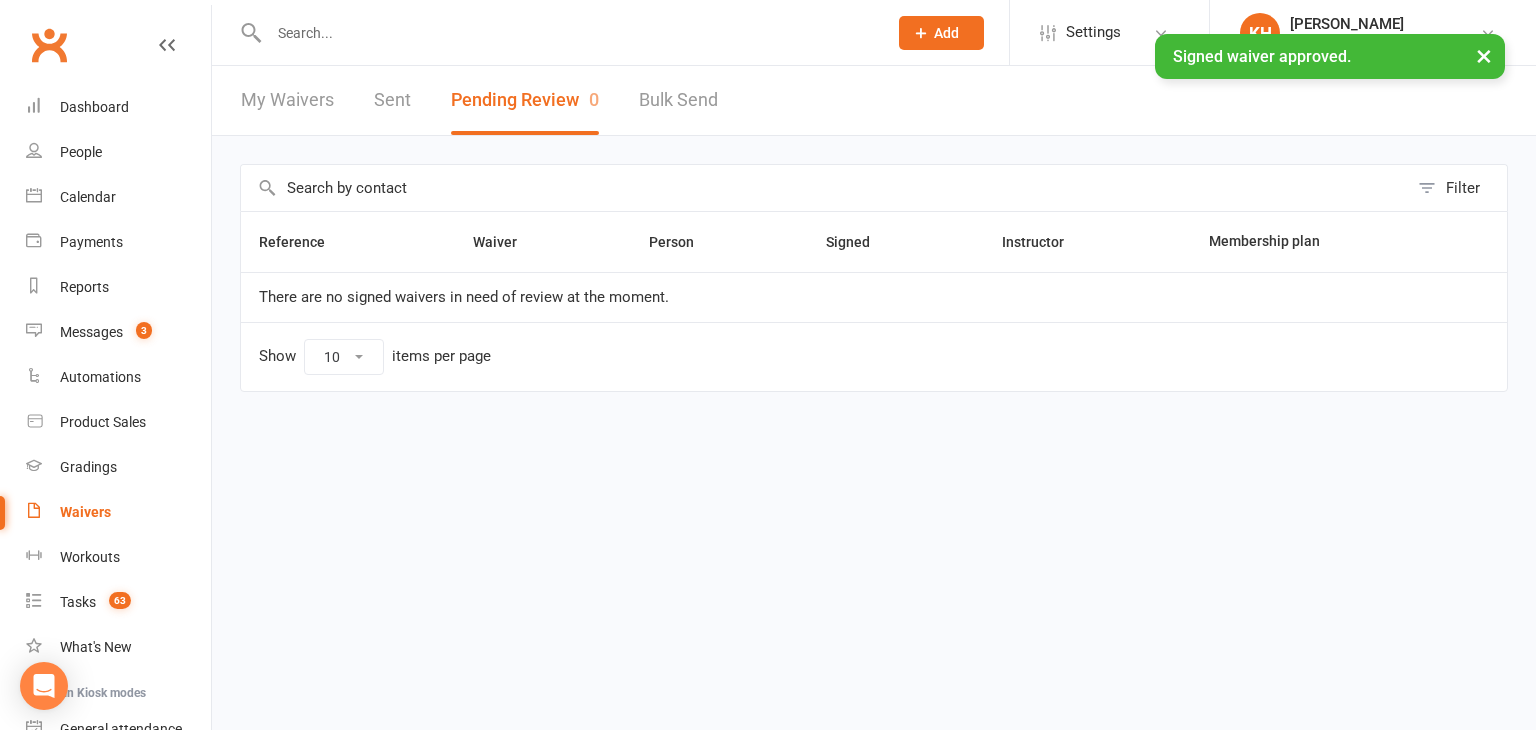 click at bounding box center [568, 33] 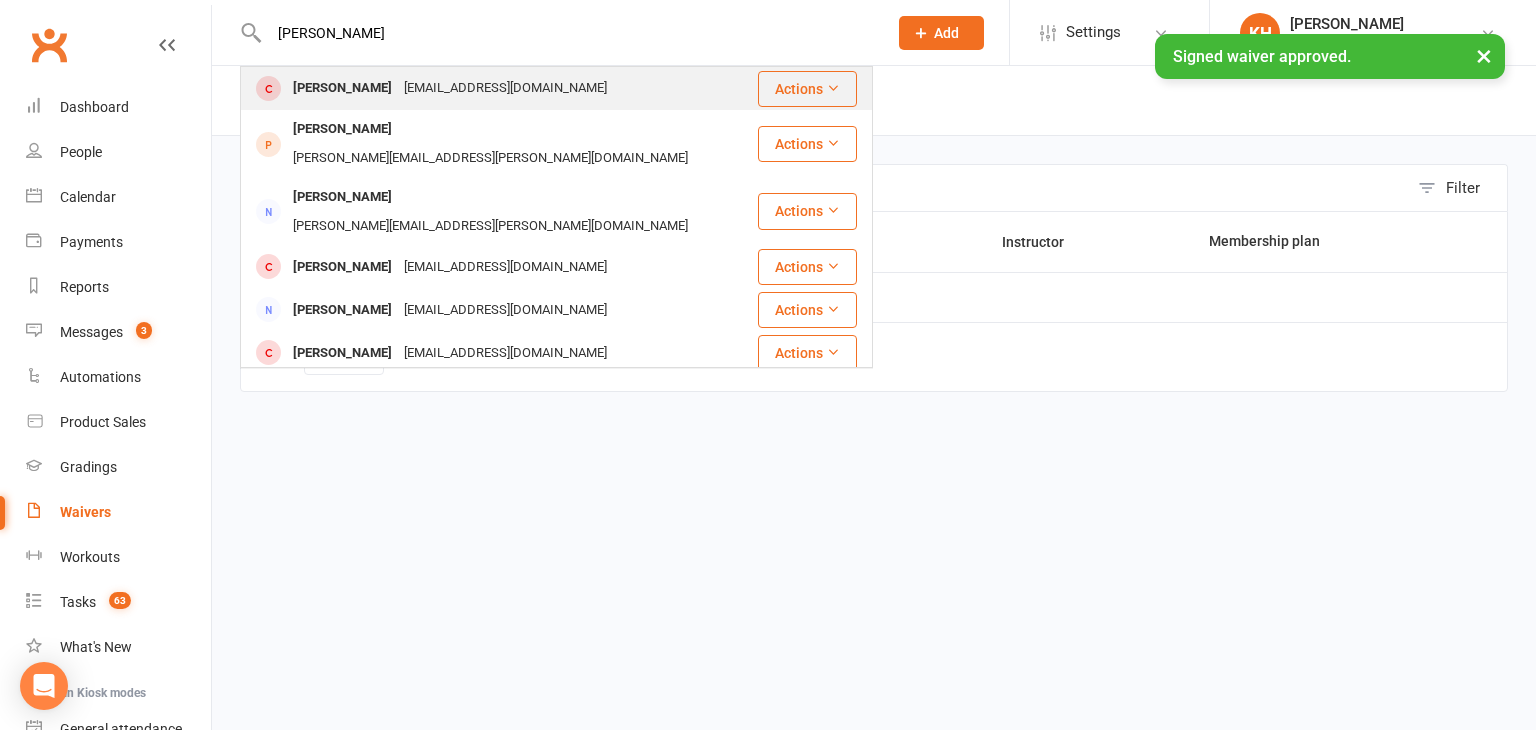 type on "[PERSON_NAME]" 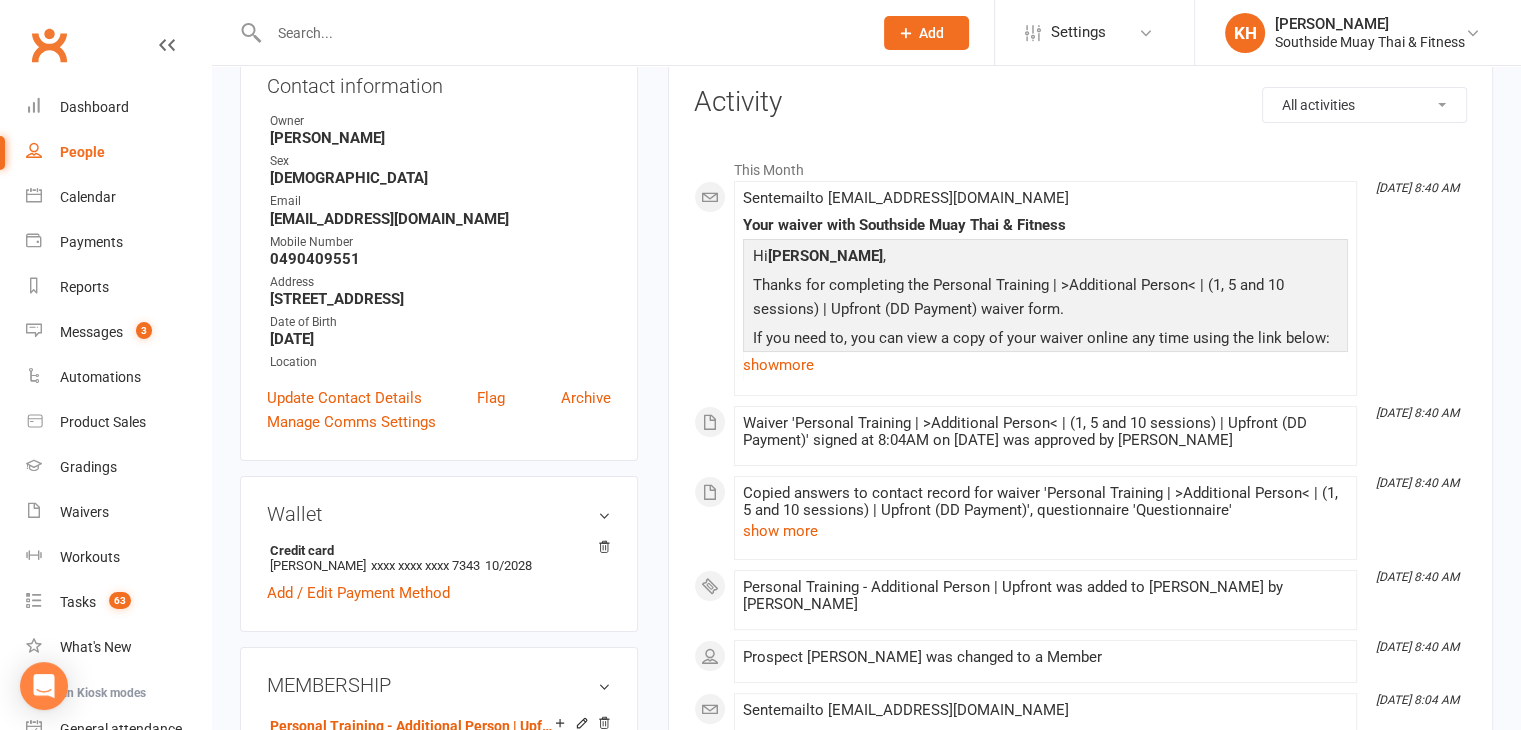 scroll, scrollTop: 3, scrollLeft: 0, axis: vertical 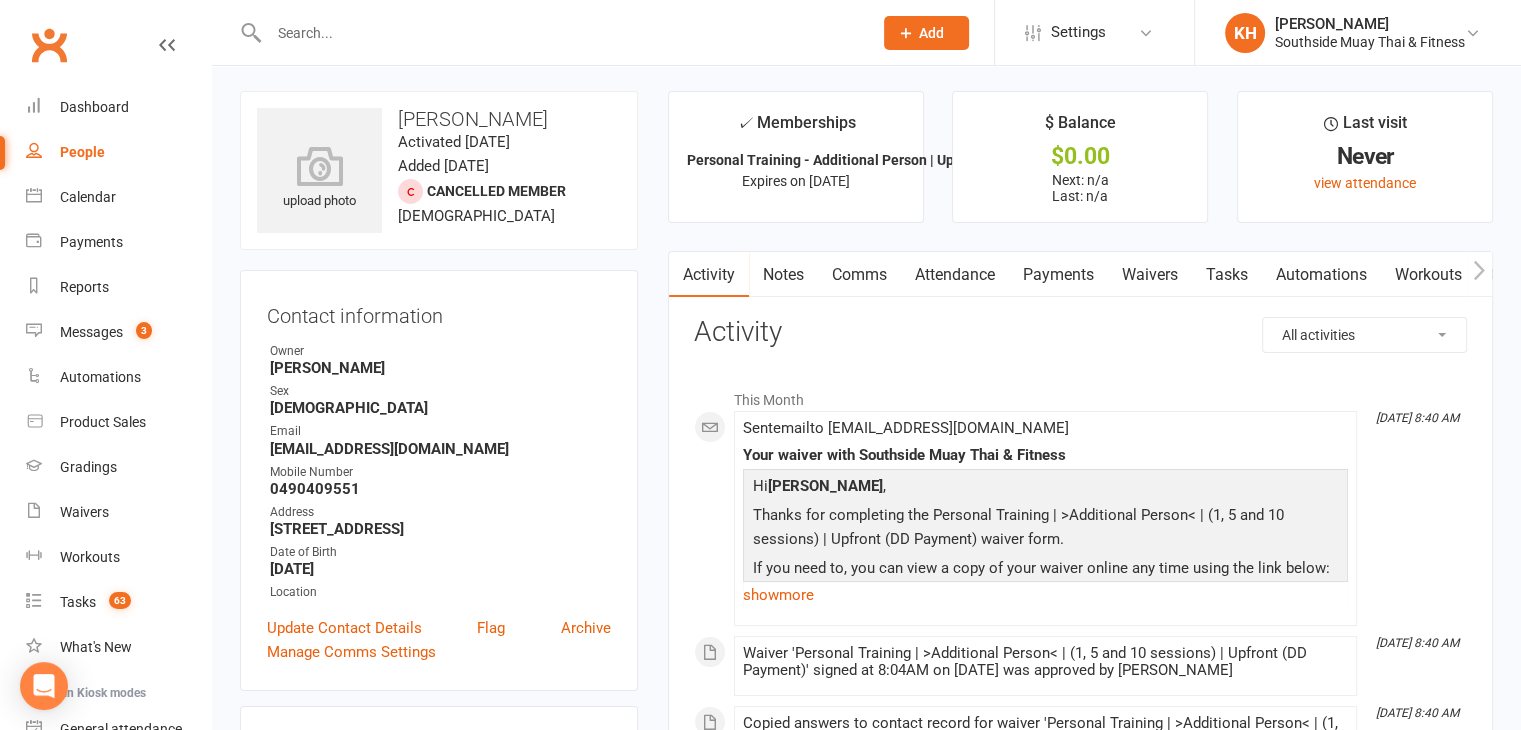 click on "Notes" at bounding box center [783, 275] 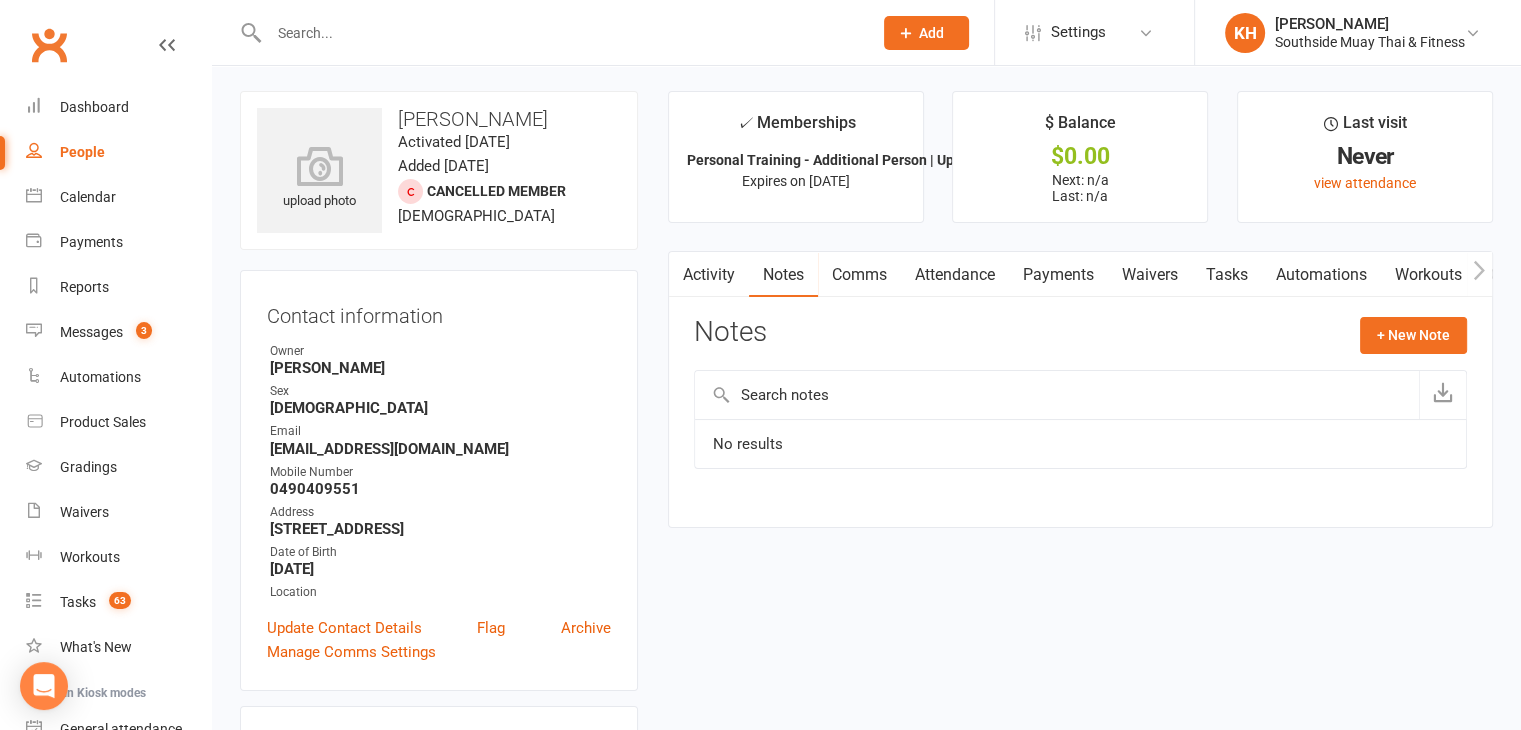 click on "Activity" at bounding box center (709, 275) 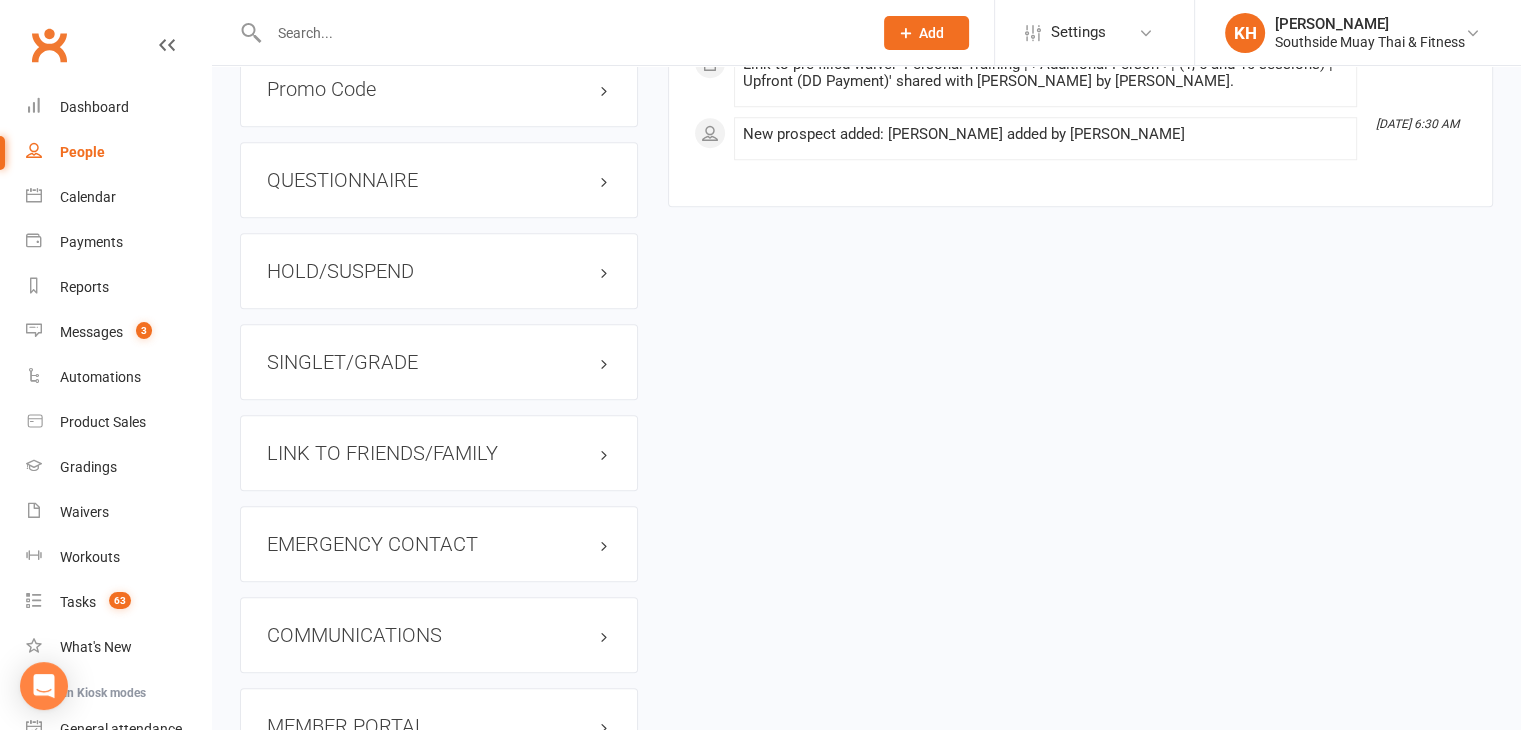 scroll, scrollTop: 1584, scrollLeft: 0, axis: vertical 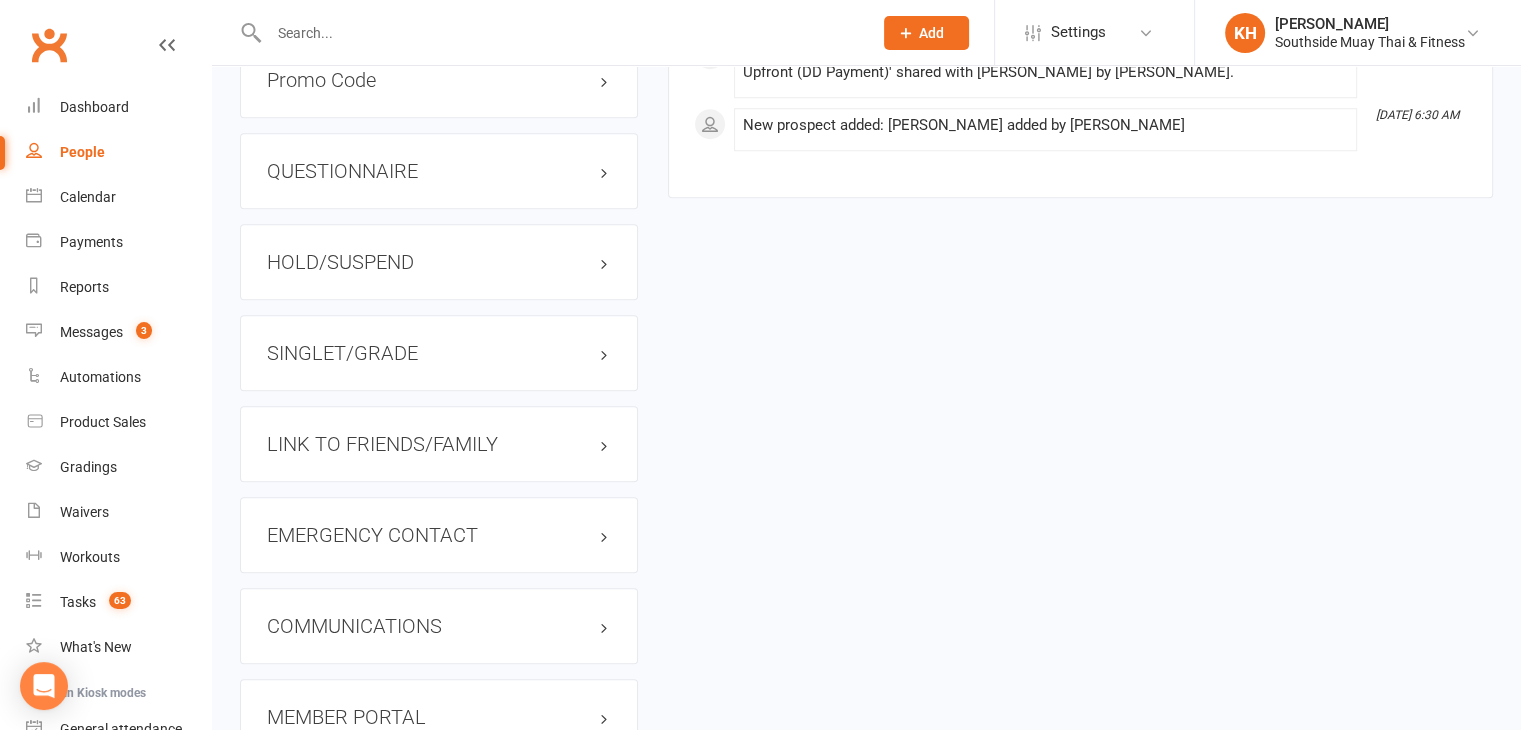 click on "LINK TO FRIENDS/FAMILY" at bounding box center [439, 444] 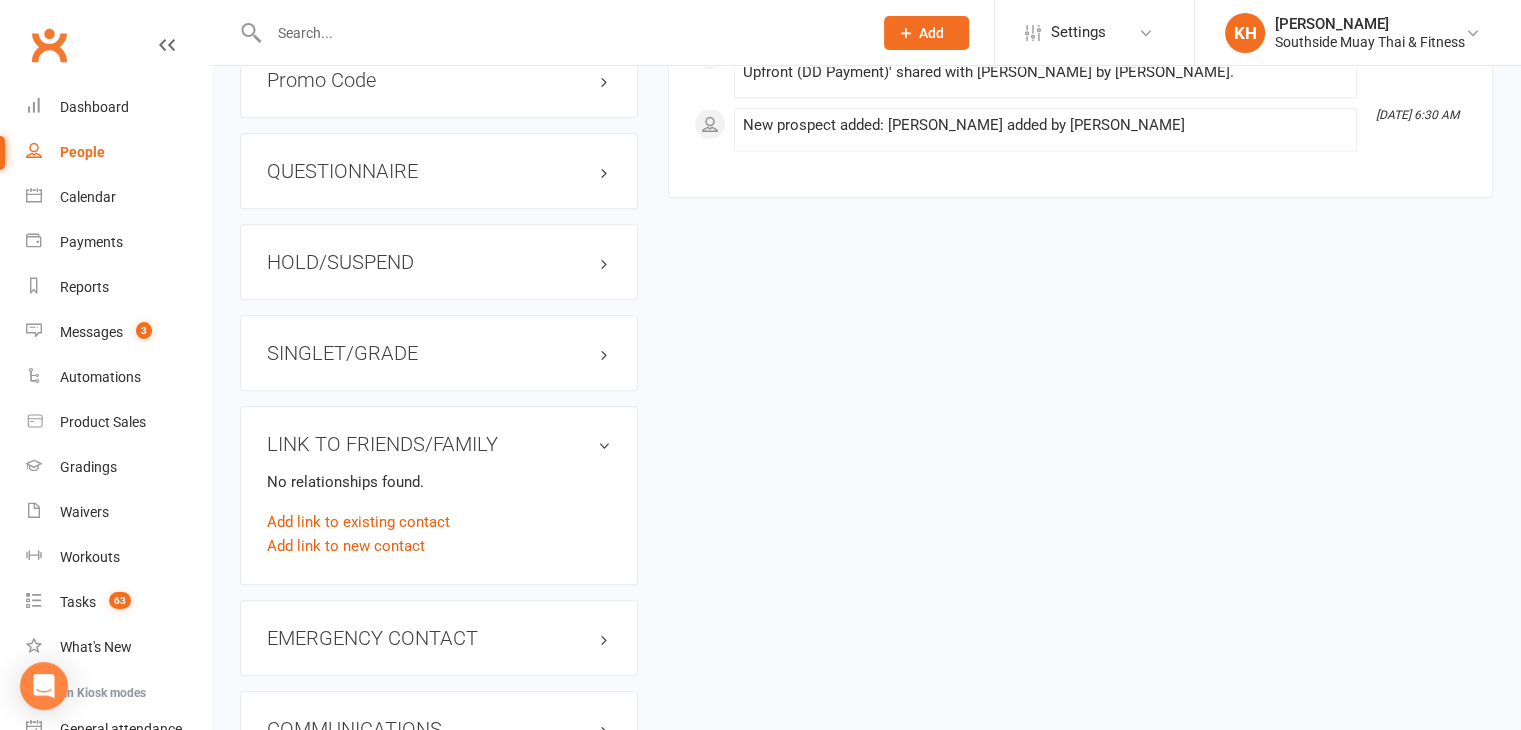 click on "LINK TO FRIENDS/FAMILY" at bounding box center (439, 444) 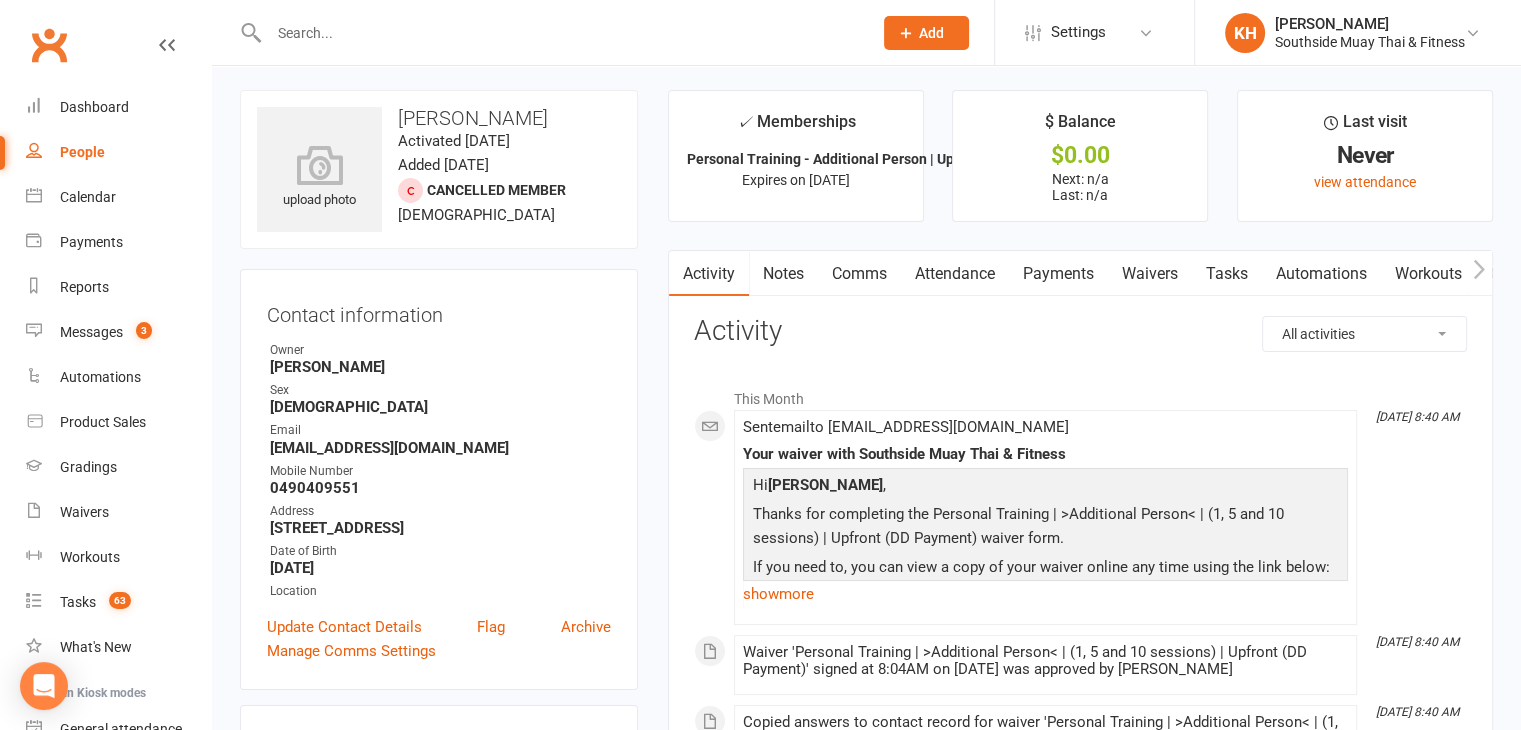 scroll, scrollTop: 0, scrollLeft: 0, axis: both 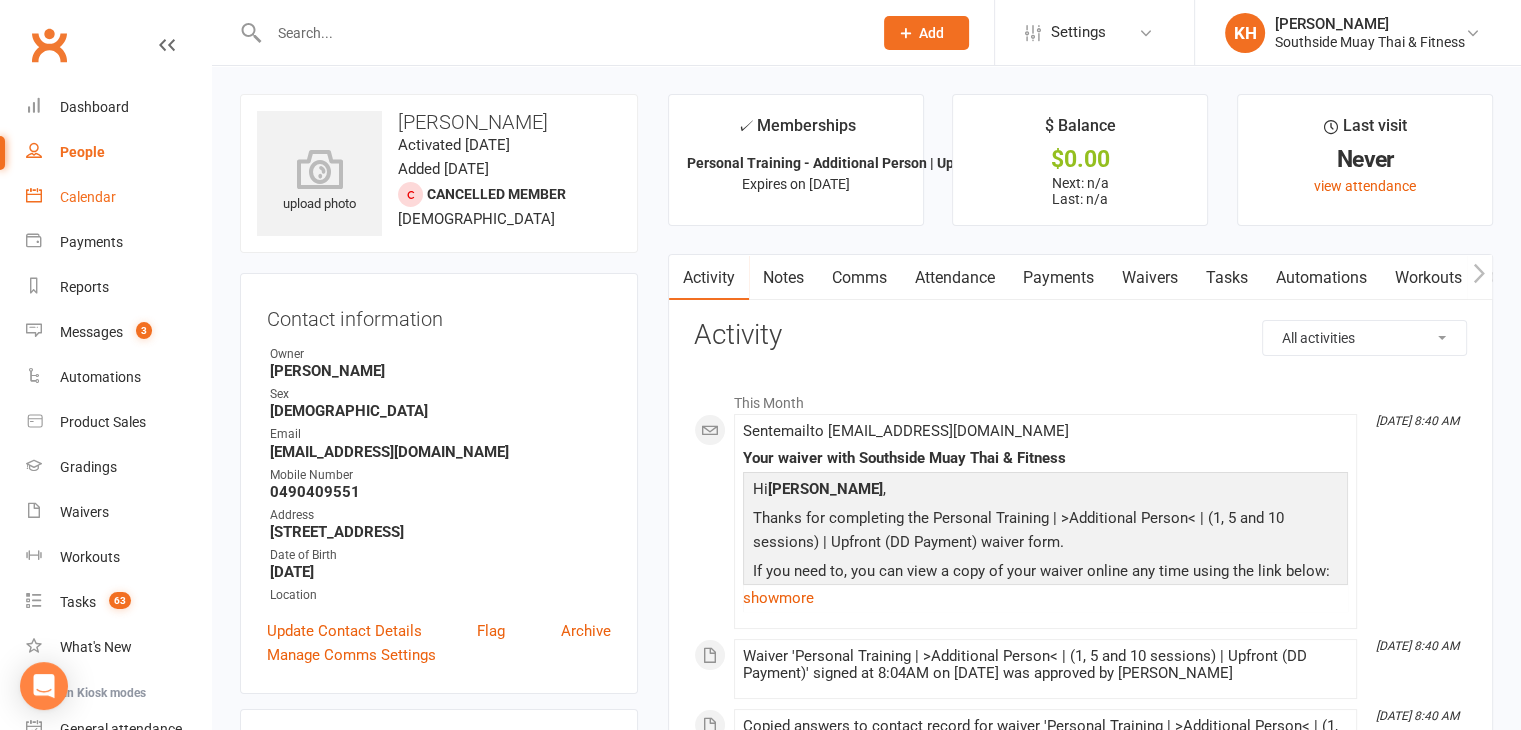 click on "Calendar" at bounding box center (118, 197) 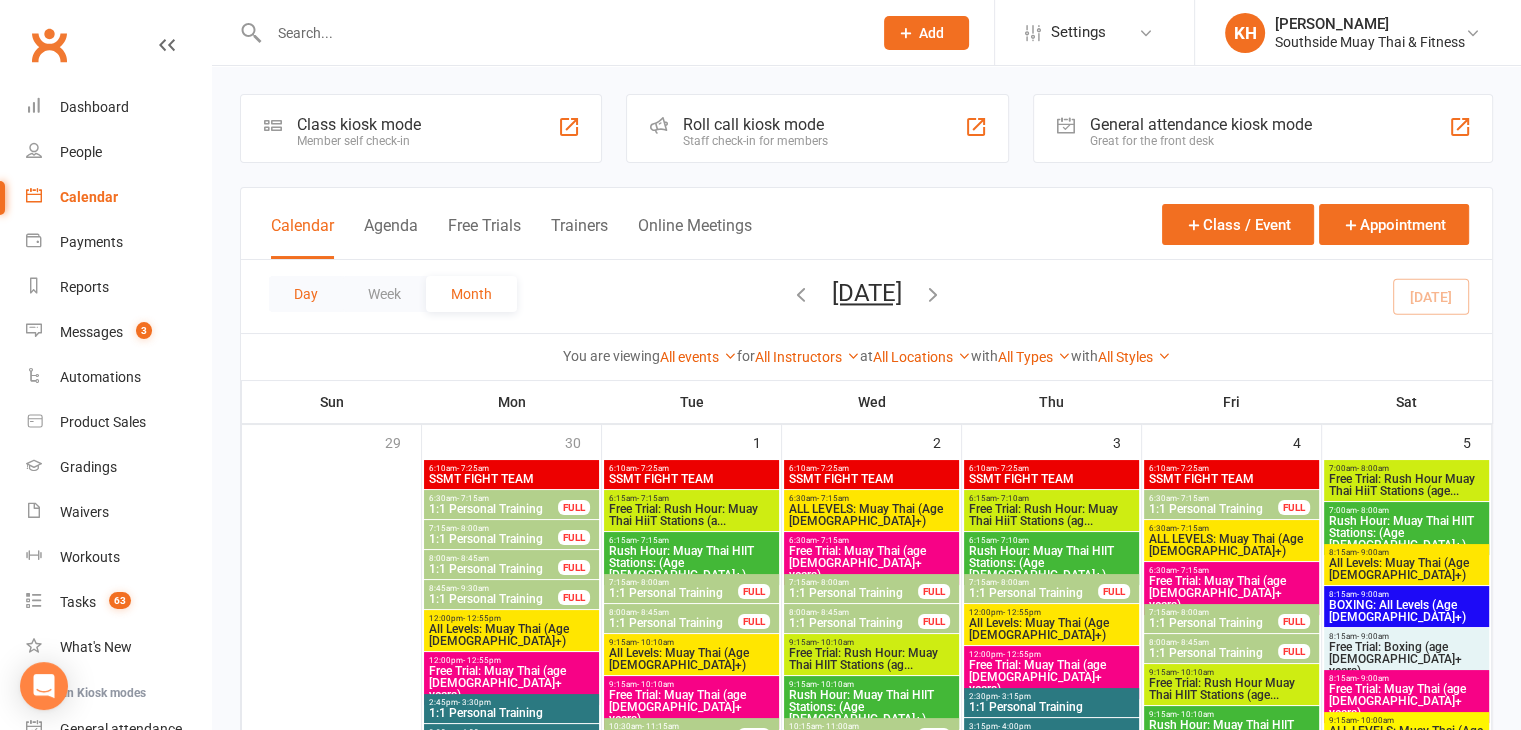 click on "Day" at bounding box center [306, 294] 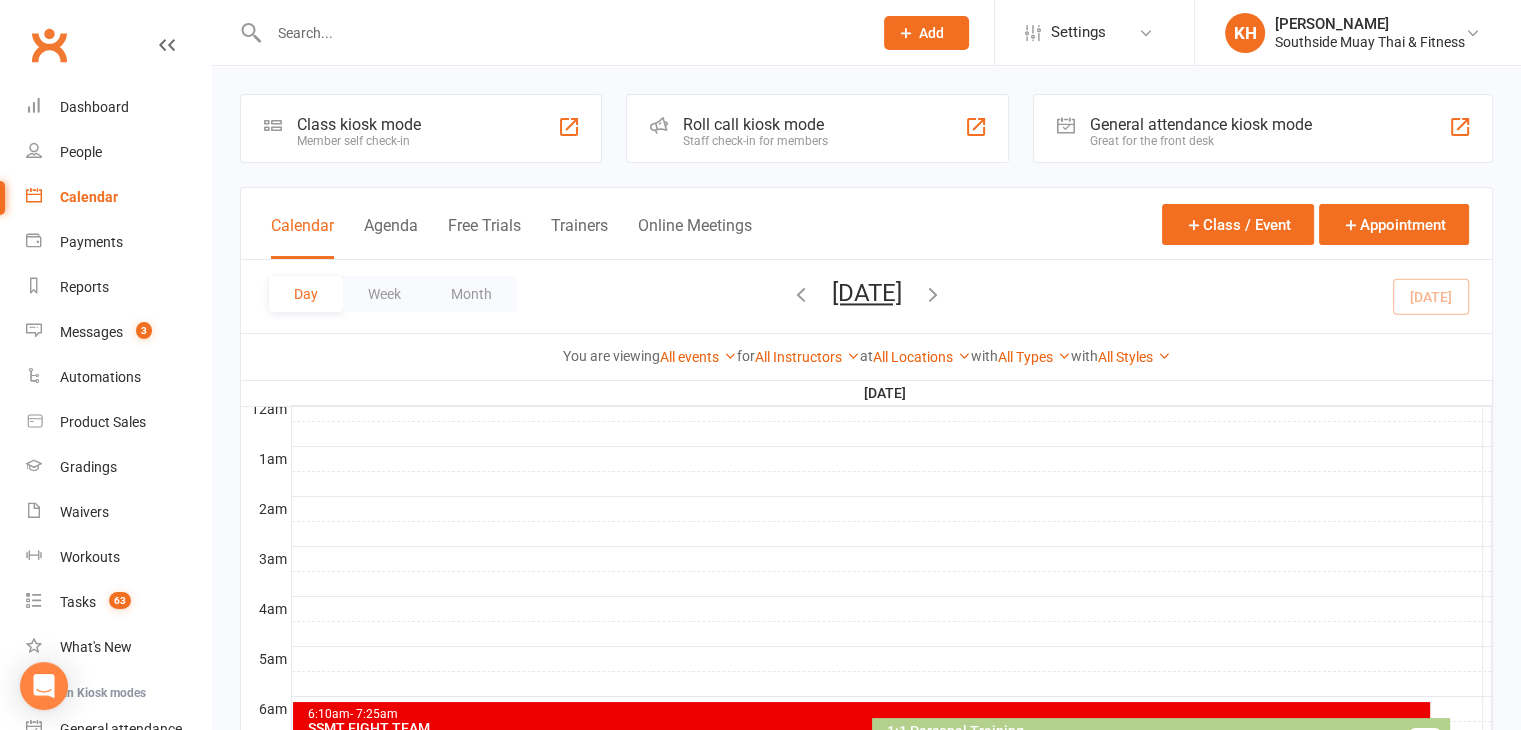 scroll, scrollTop: 0, scrollLeft: 0, axis: both 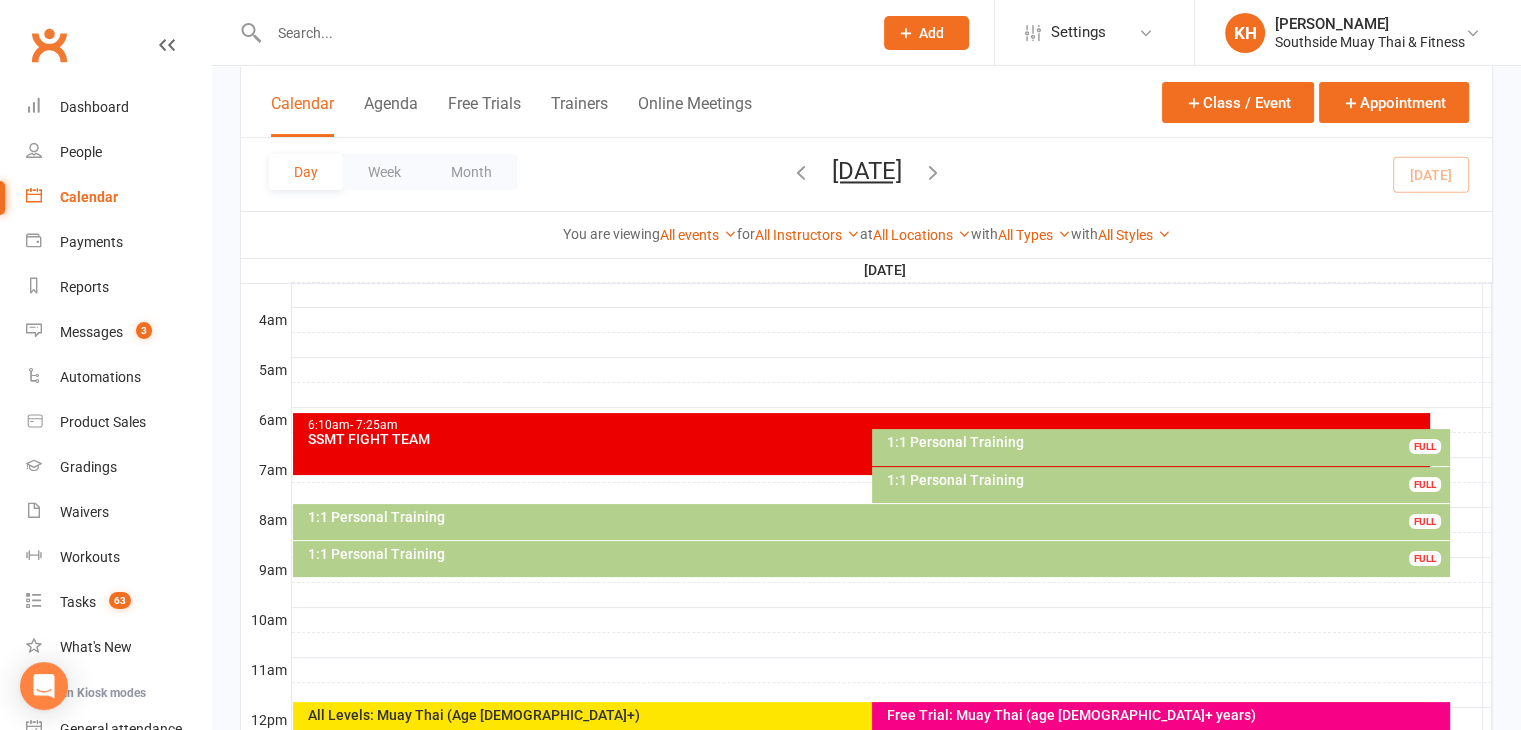 click on "1:1 Personal Training FULL" at bounding box center (1161, 447) 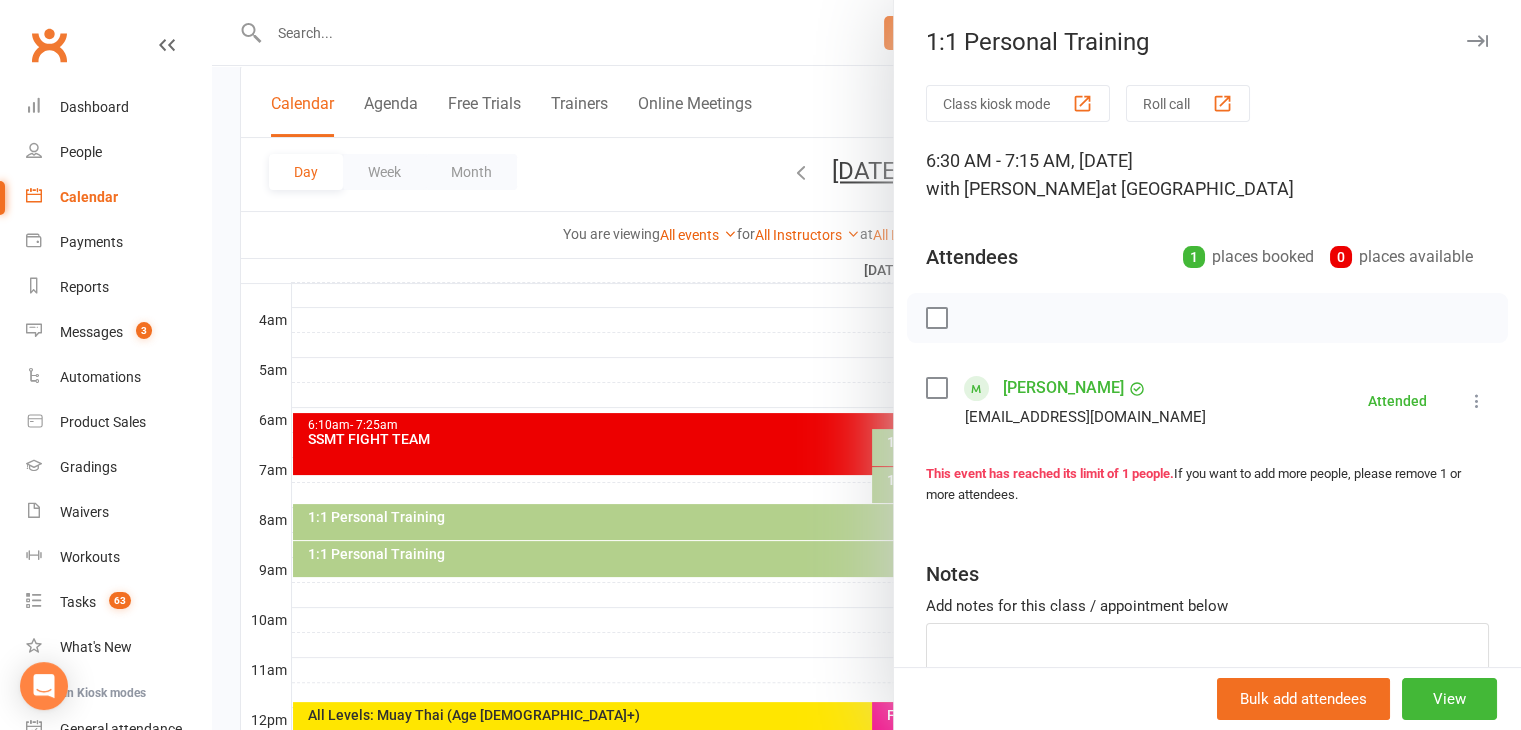 click at bounding box center (1477, 41) 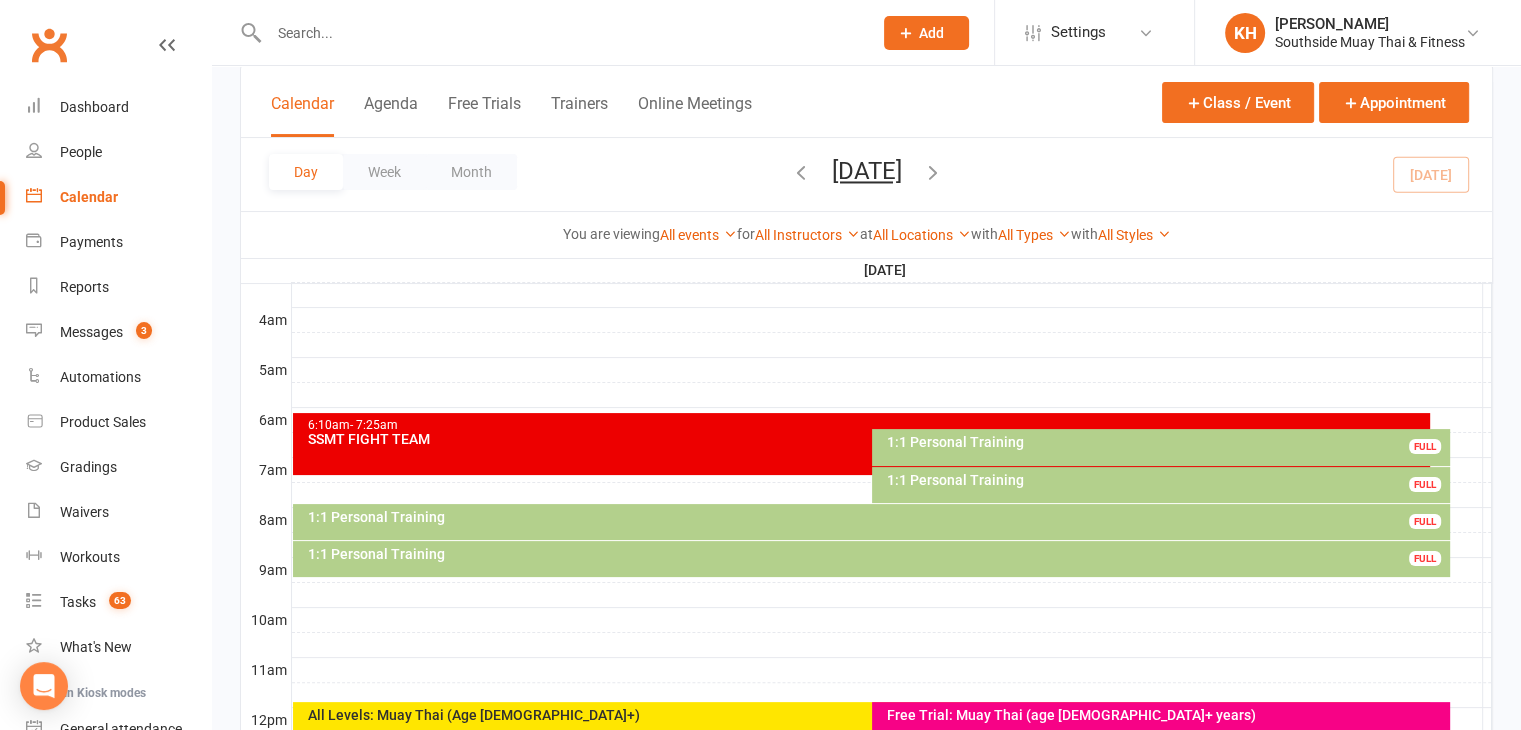 click on "1:1 Personal Training FULL" at bounding box center [1161, 485] 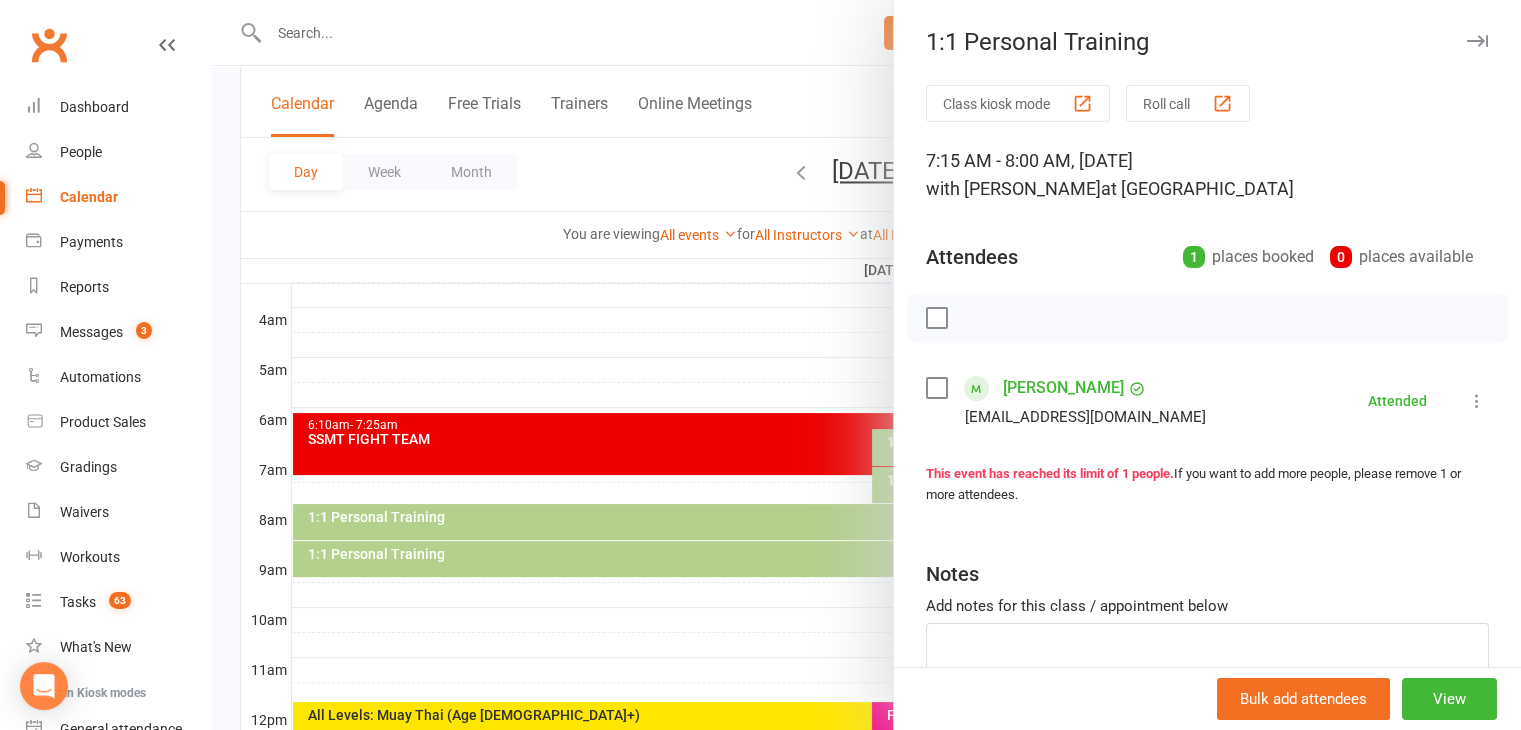 click at bounding box center (1477, 41) 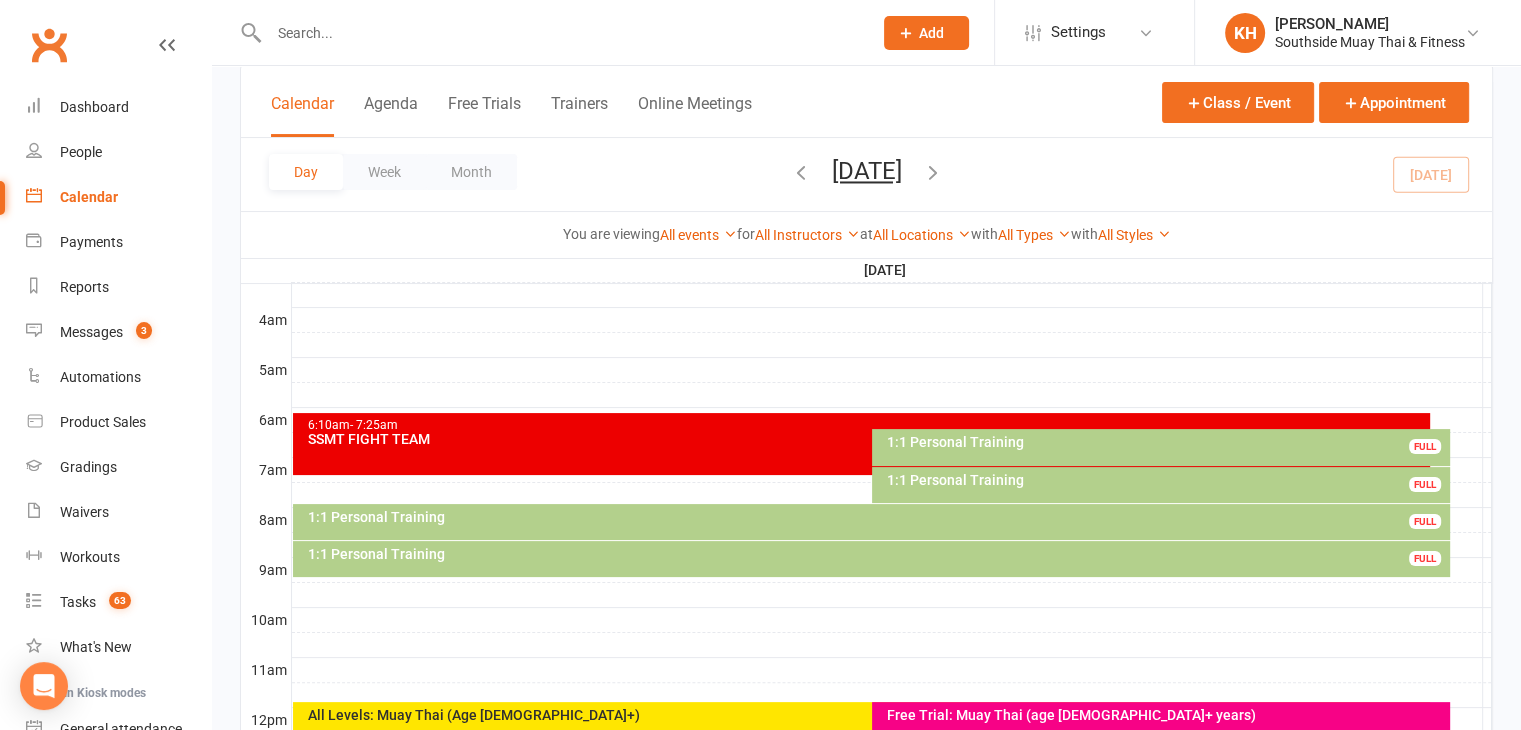 click on "1:1 Personal Training" at bounding box center [876, 517] 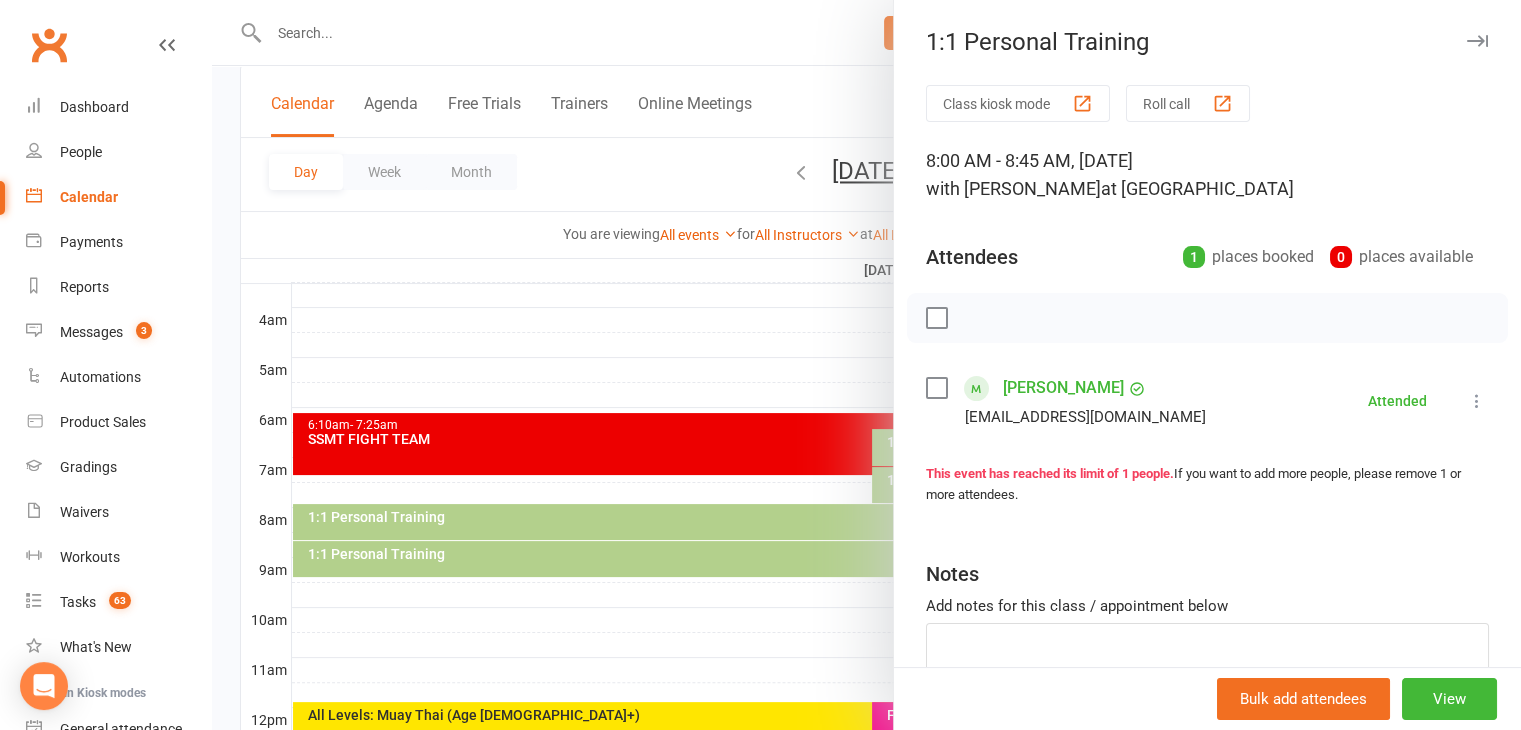 click at bounding box center (1477, 41) 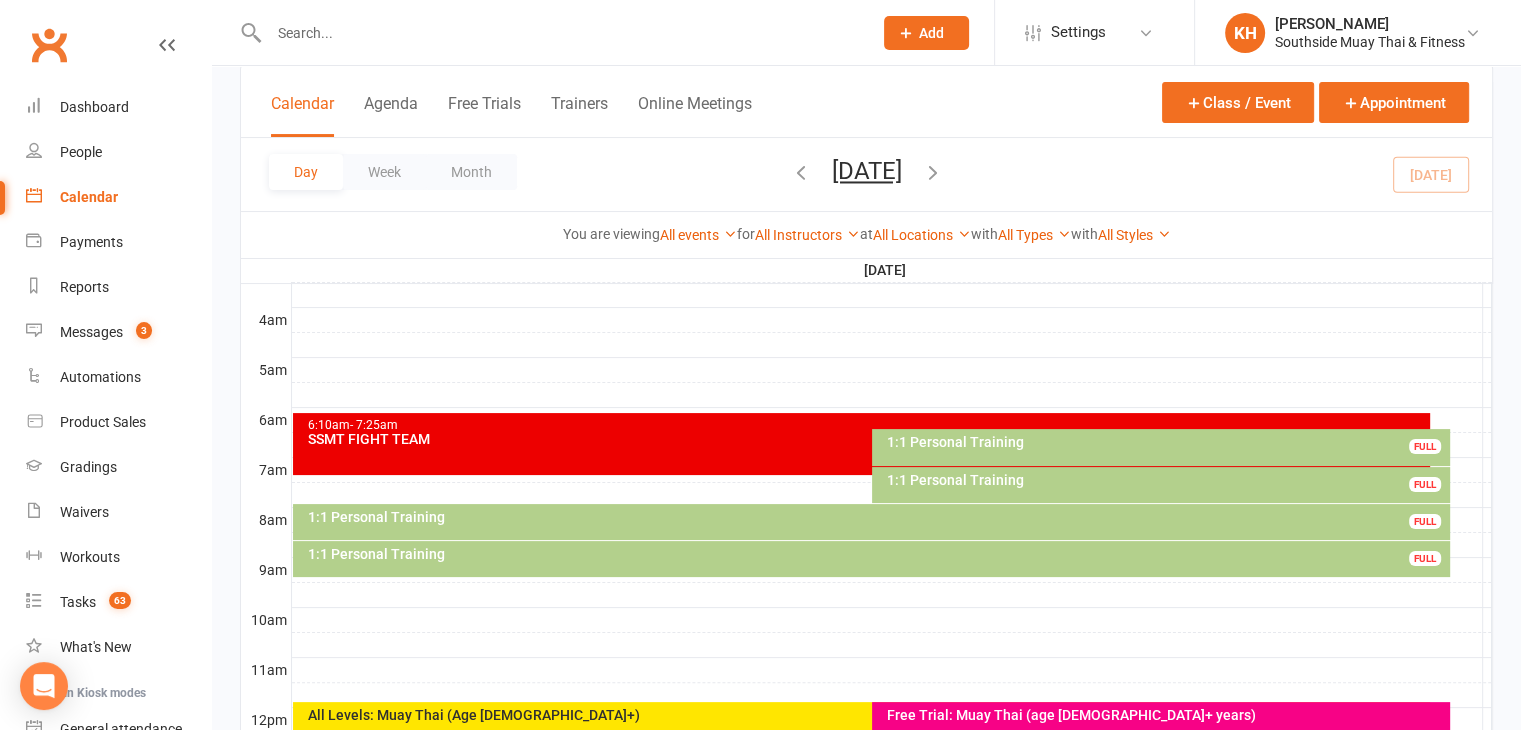 click on "1:1 Personal Training FULL" at bounding box center (871, 559) 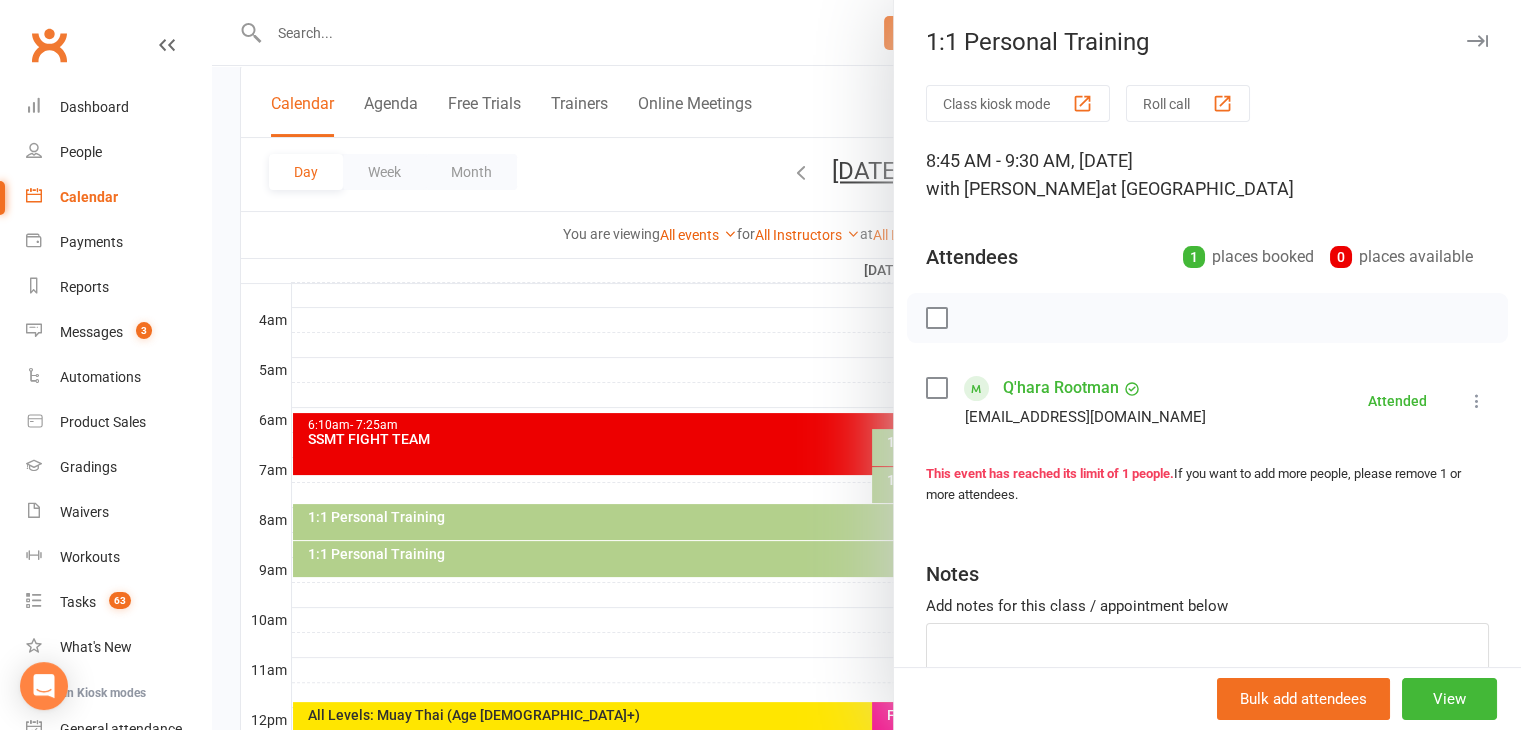 click on "1:1 Personal Training" at bounding box center [1207, 42] 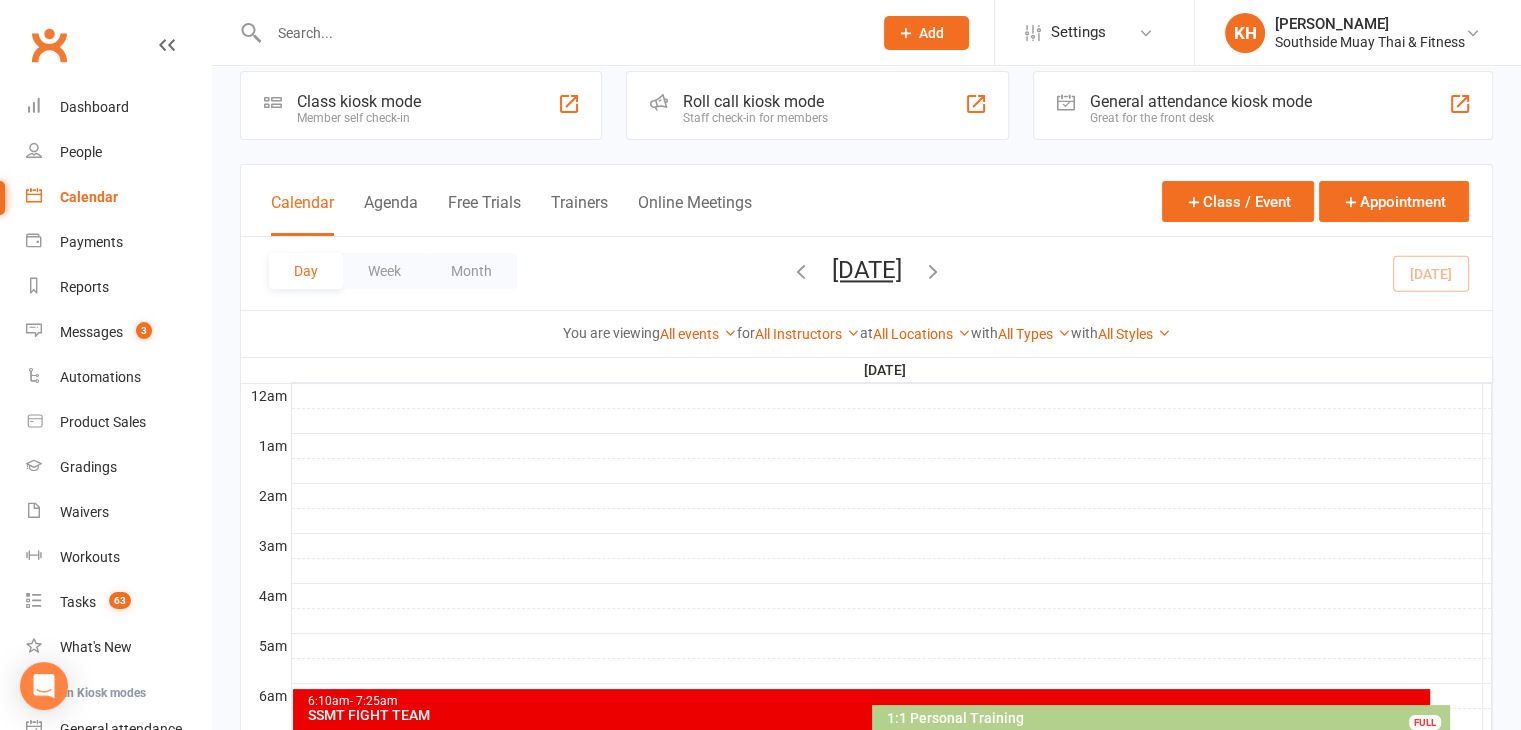 scroll, scrollTop: 0, scrollLeft: 0, axis: both 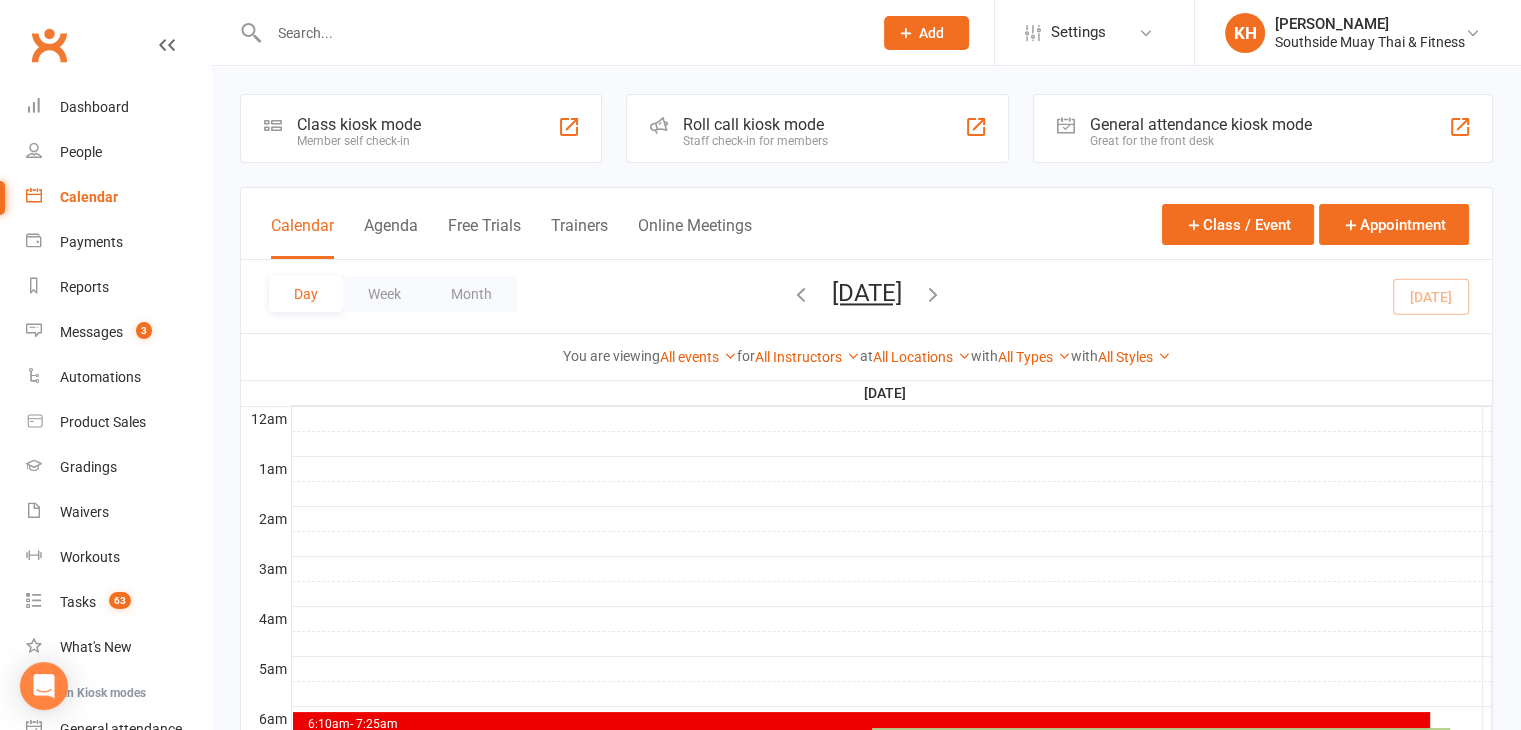 click at bounding box center [560, 33] 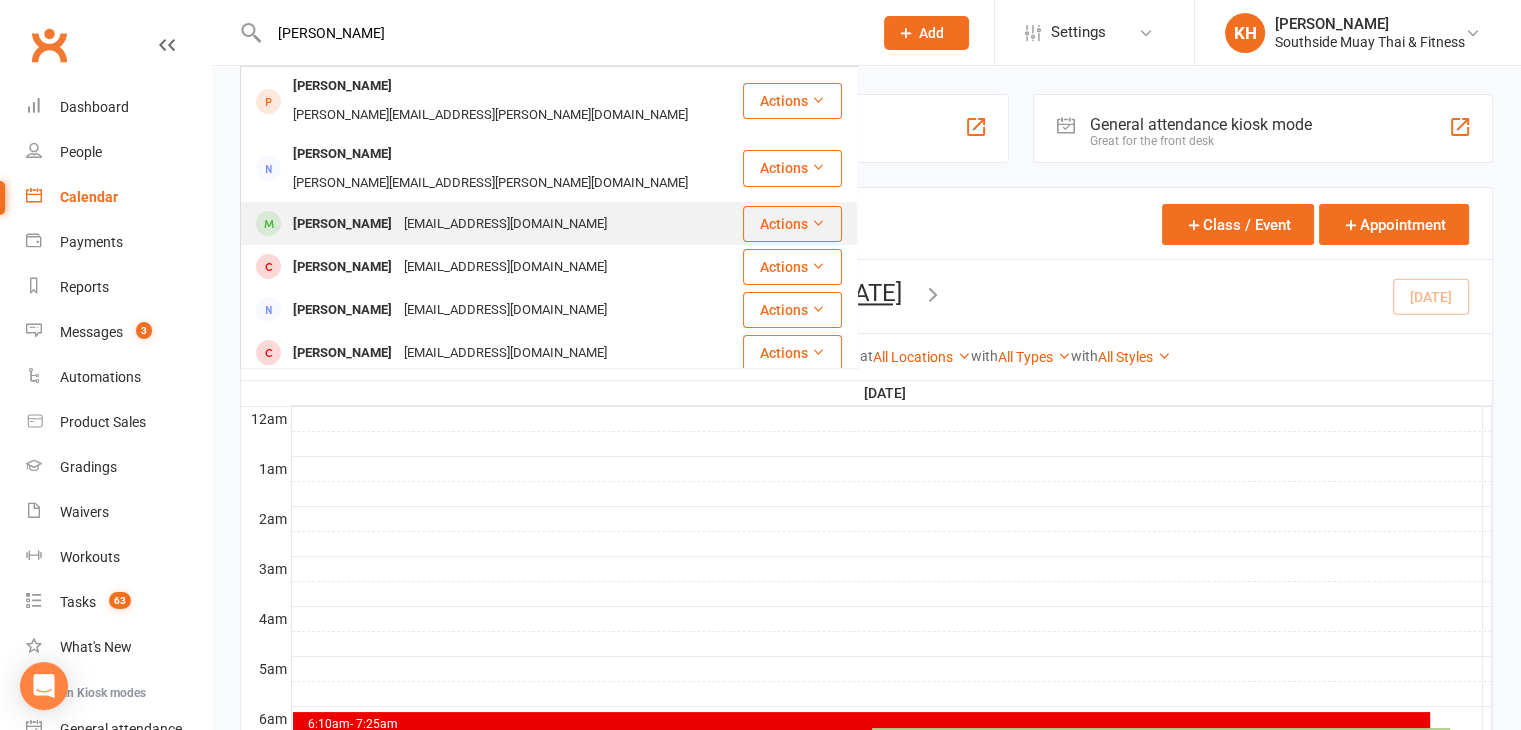 type on "[PERSON_NAME]" 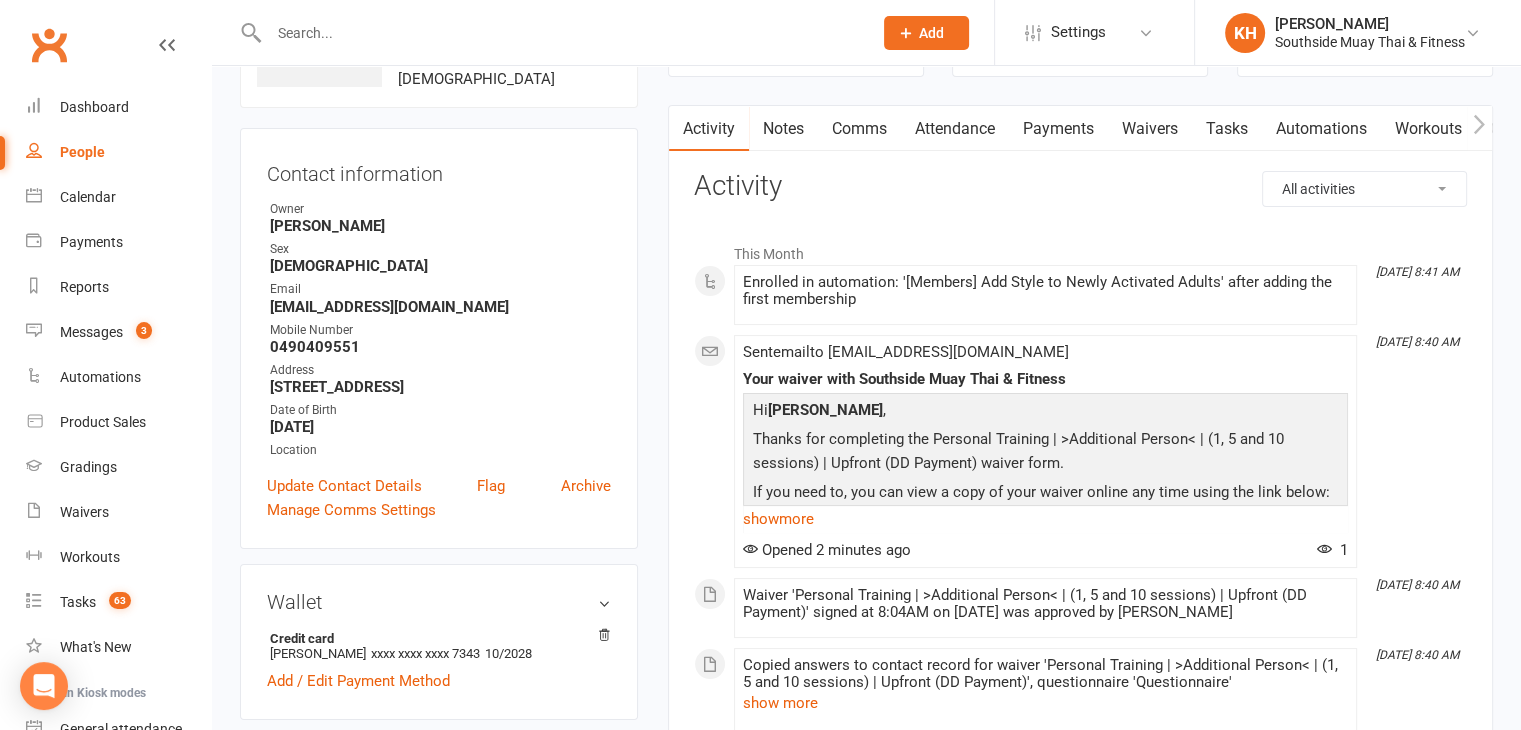 scroll, scrollTop: 0, scrollLeft: 0, axis: both 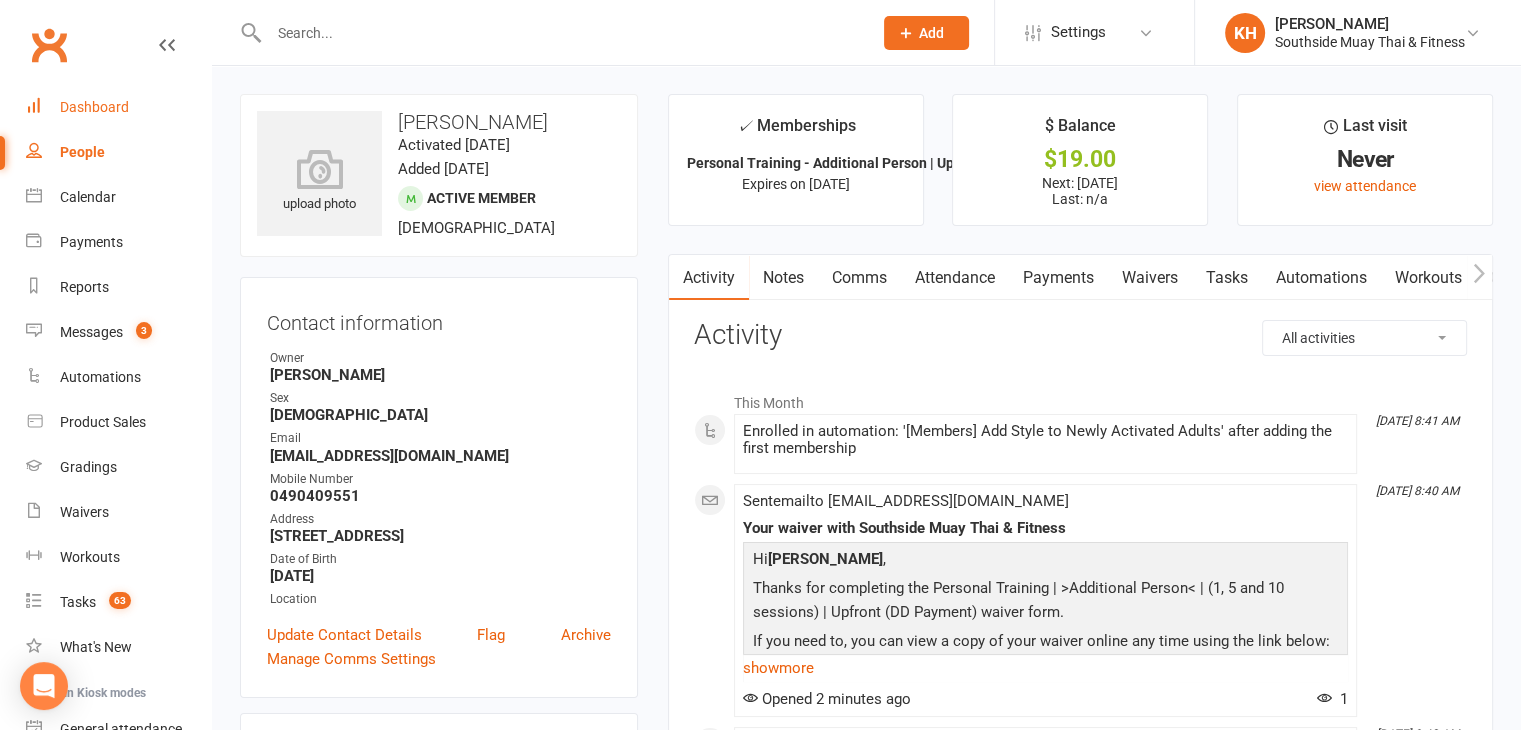 click on "Dashboard" at bounding box center [94, 107] 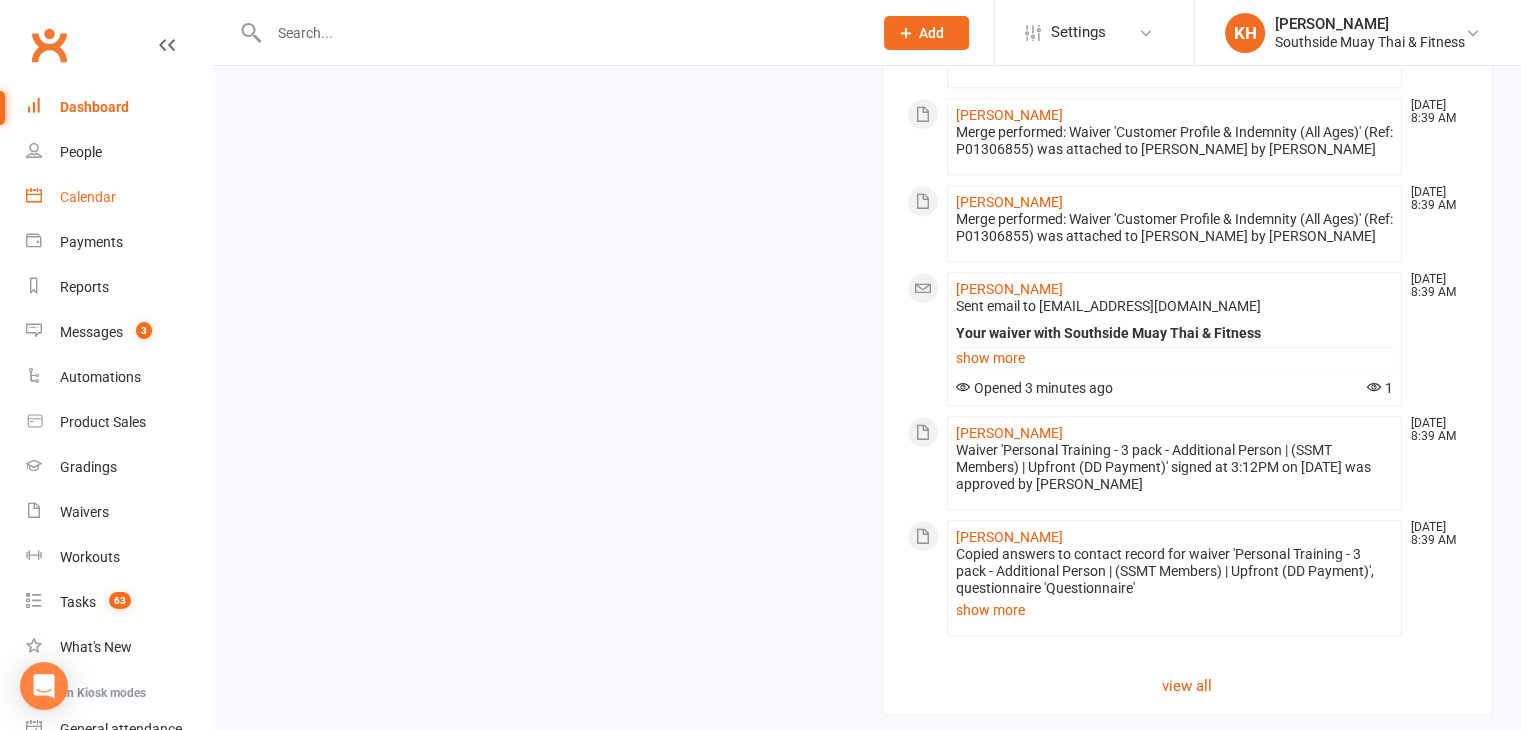 scroll, scrollTop: 2726, scrollLeft: 0, axis: vertical 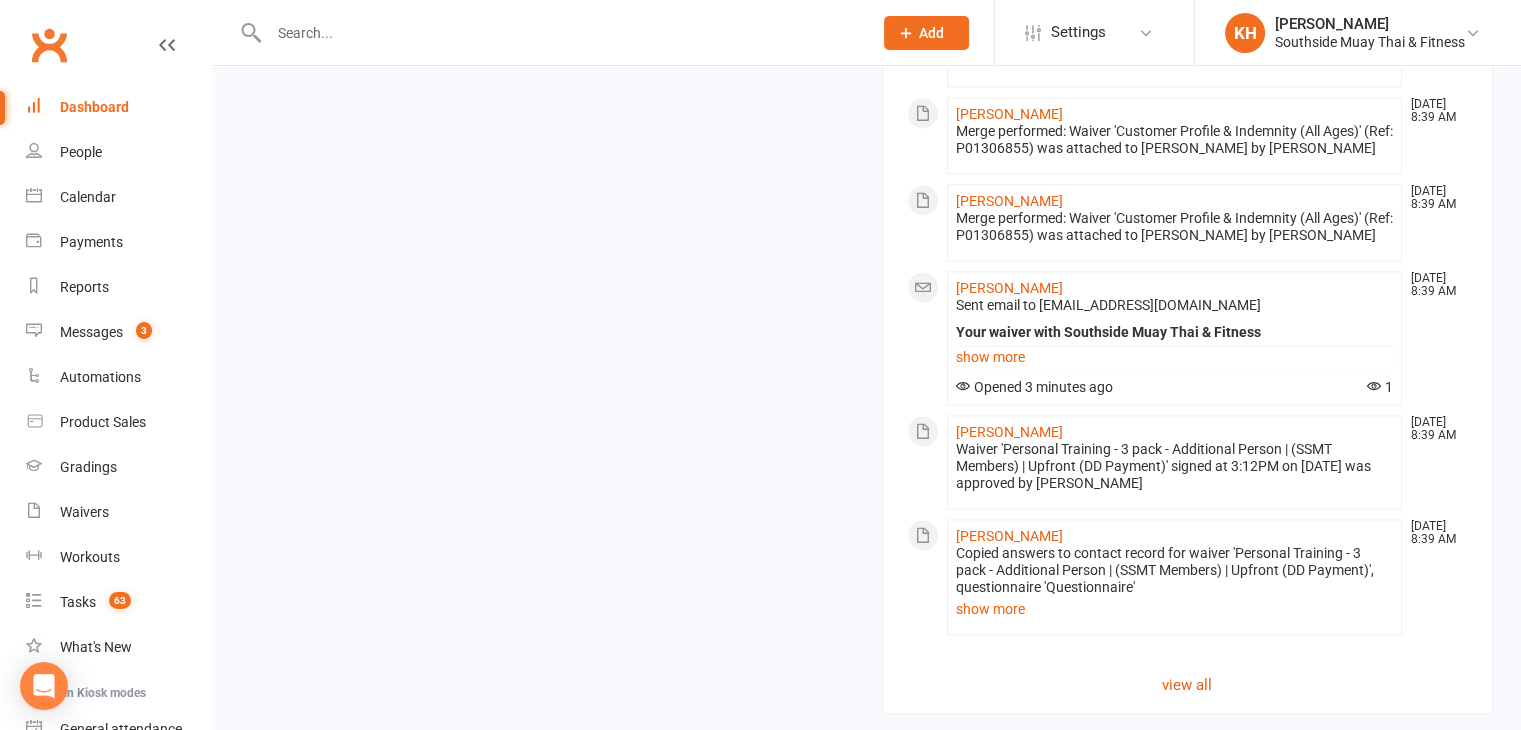 click on "Click here" at bounding box center [720, 754] 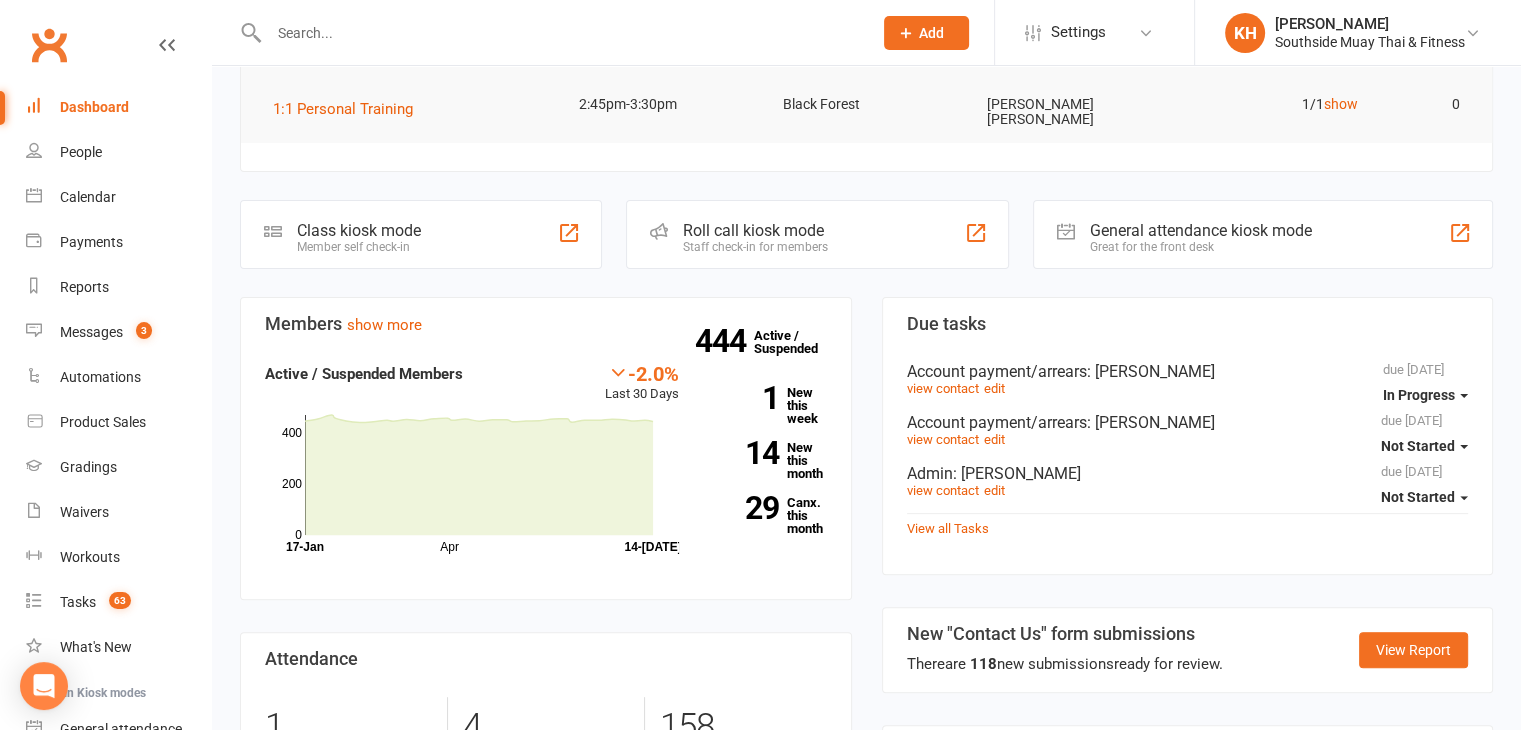 scroll, scrollTop: 623, scrollLeft: 0, axis: vertical 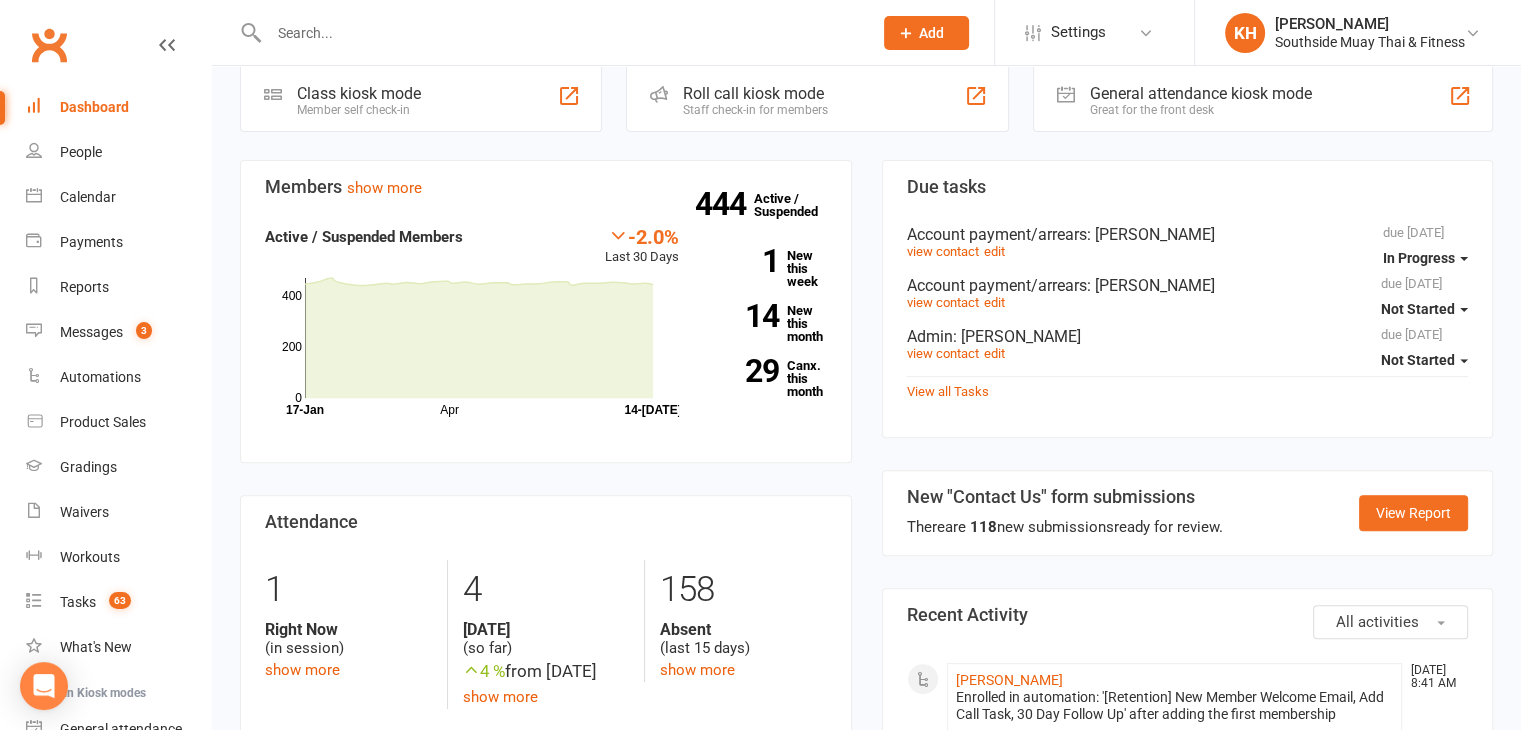 click at bounding box center (549, 32) 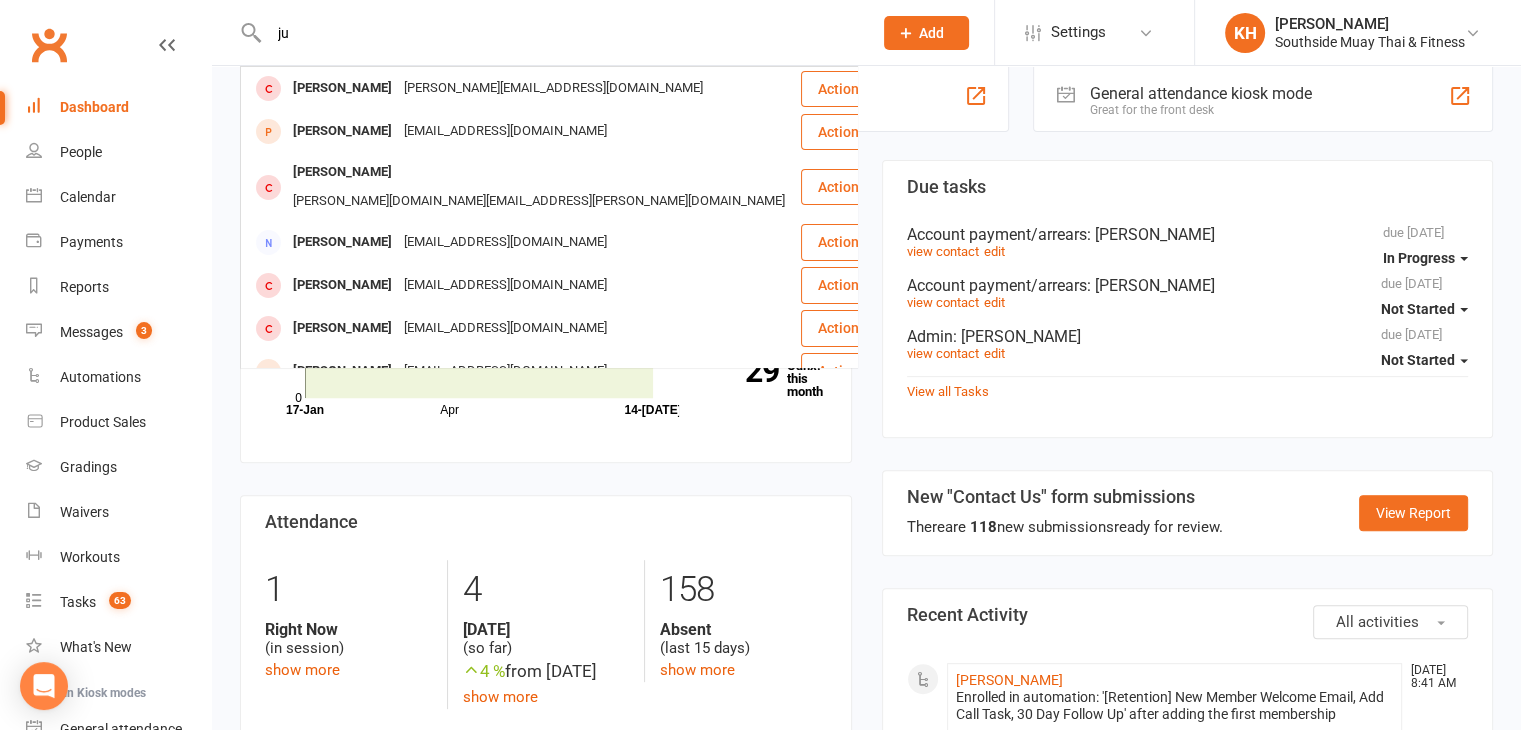 type on "j" 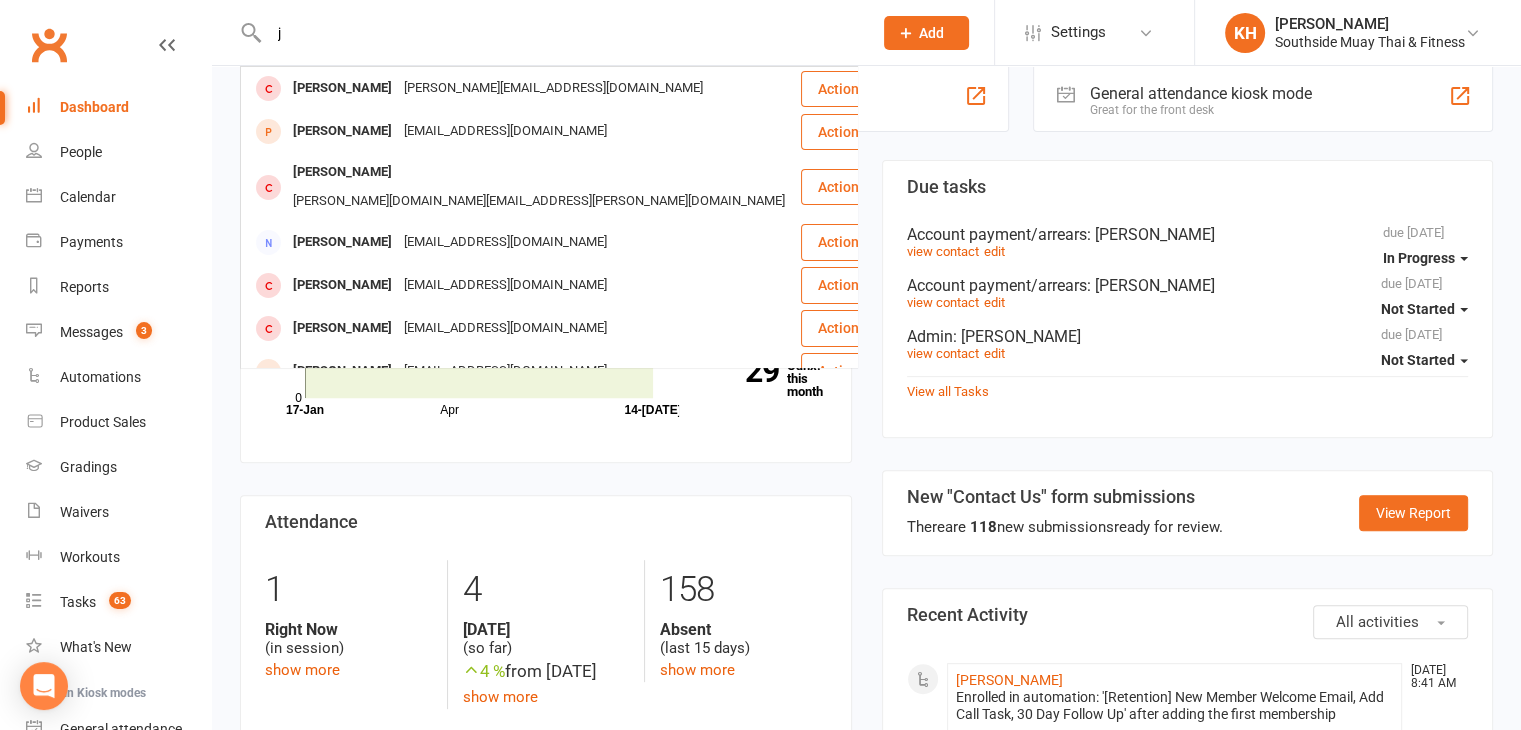 type 